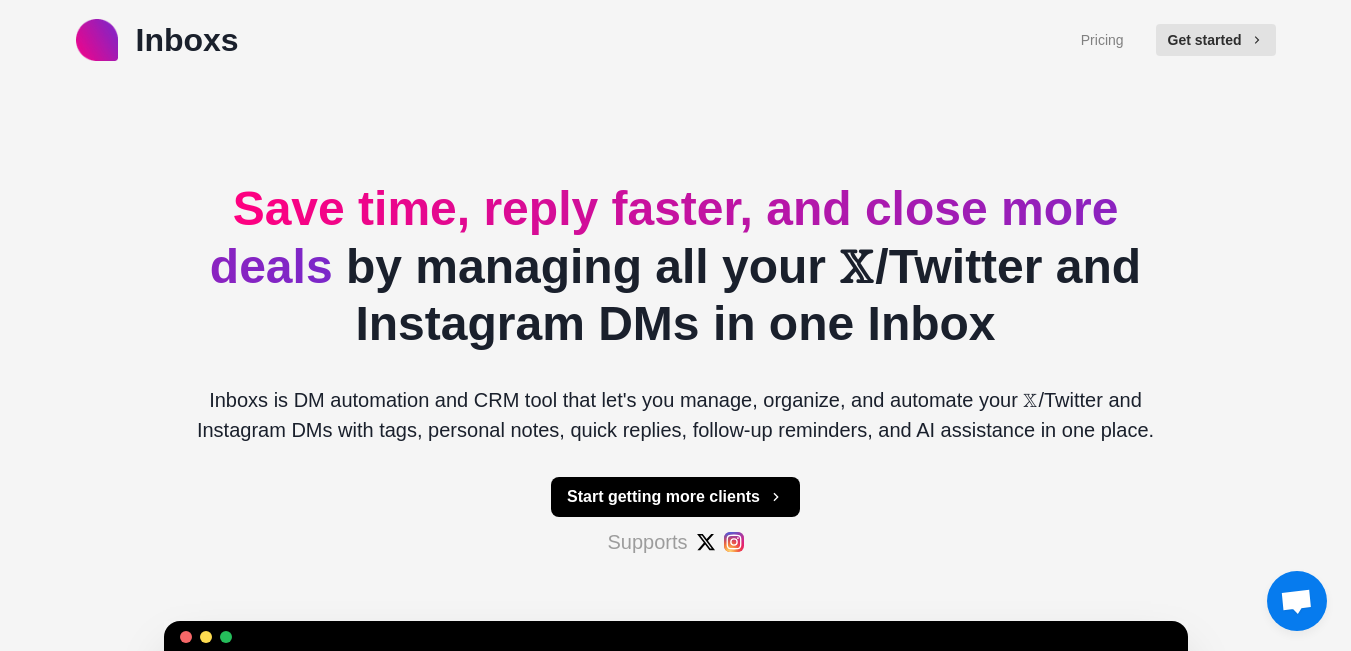 scroll, scrollTop: 400, scrollLeft: 0, axis: vertical 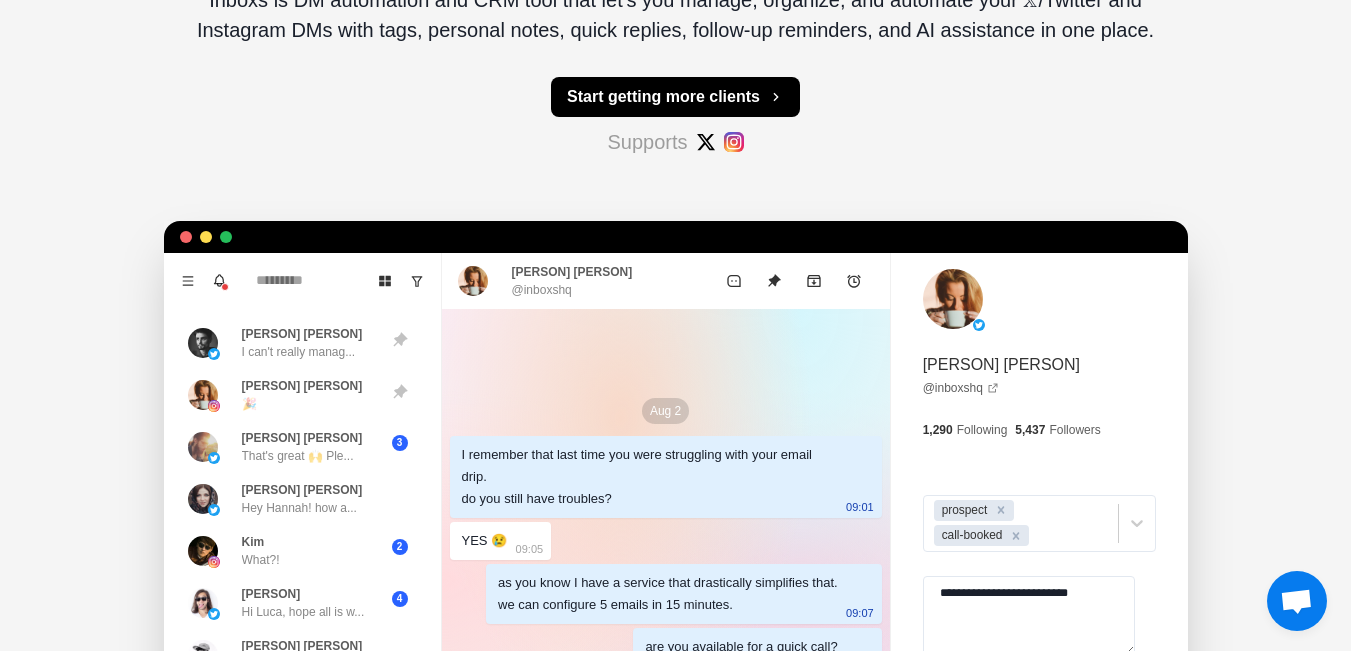 click on "I remember that last time you were struggling with your email drip. do you still have troubles? 09:01" at bounding box center (666, 477) 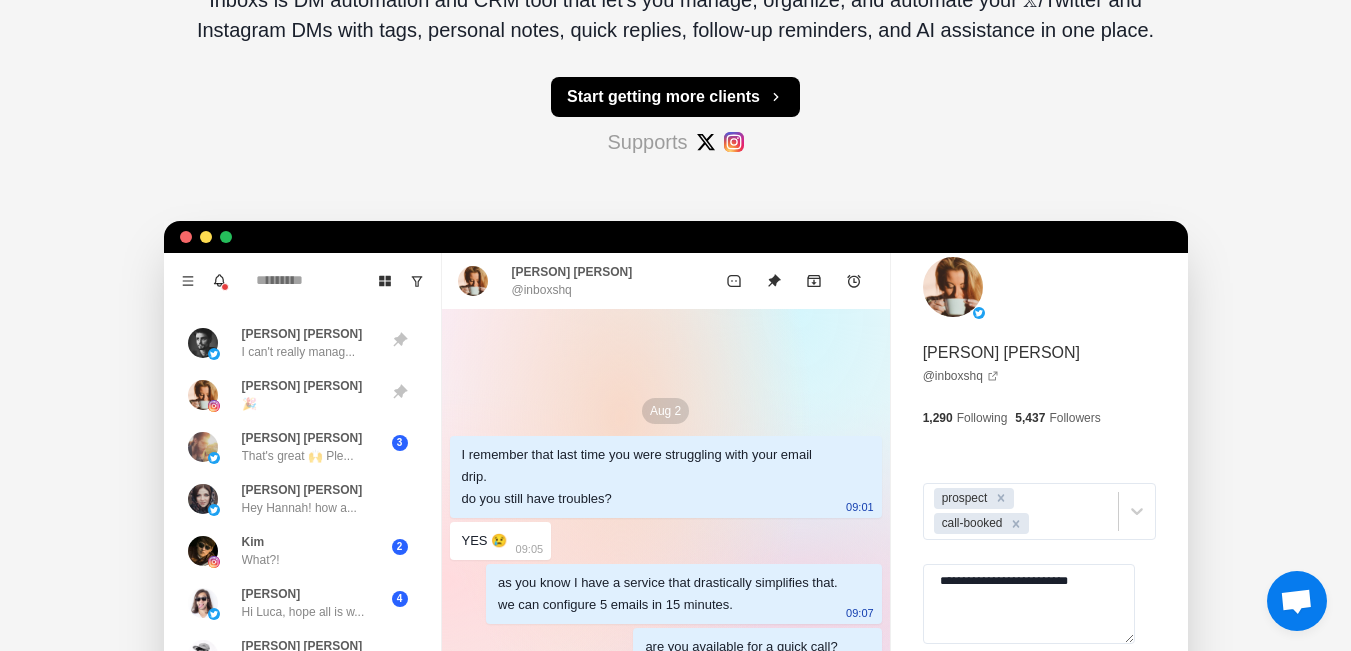 scroll, scrollTop: 800, scrollLeft: 0, axis: vertical 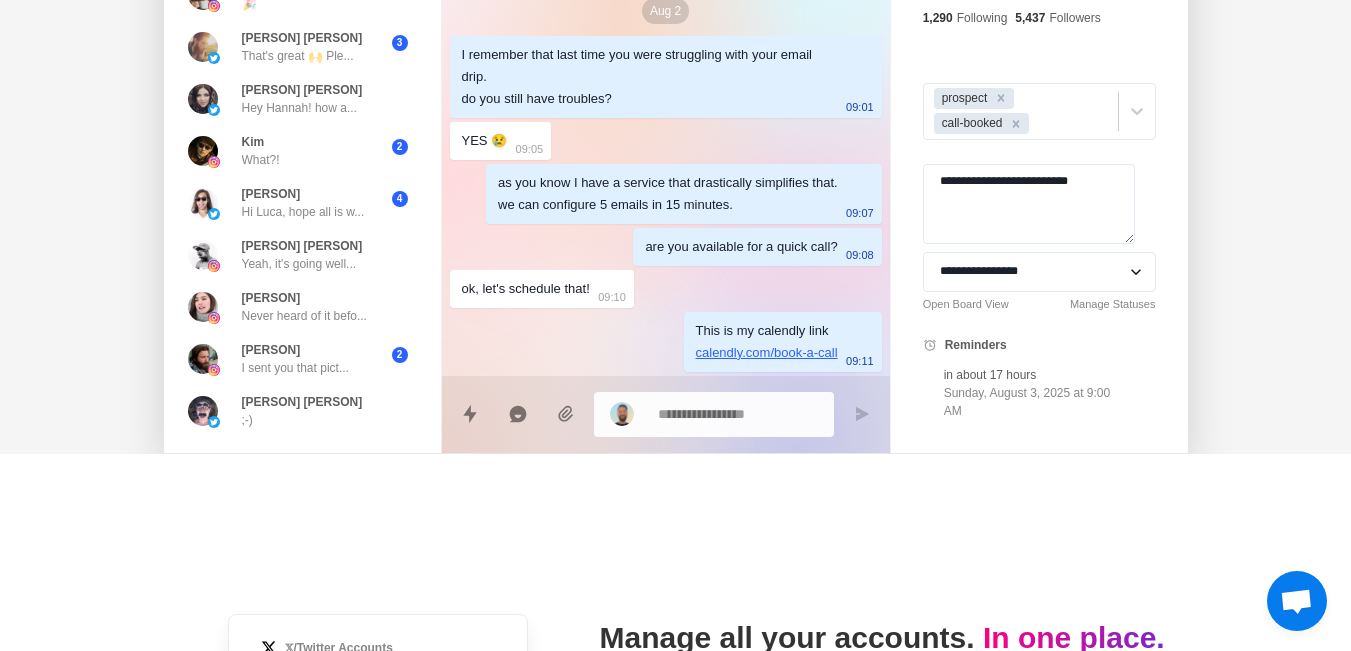 click at bounding box center [1296, 603] 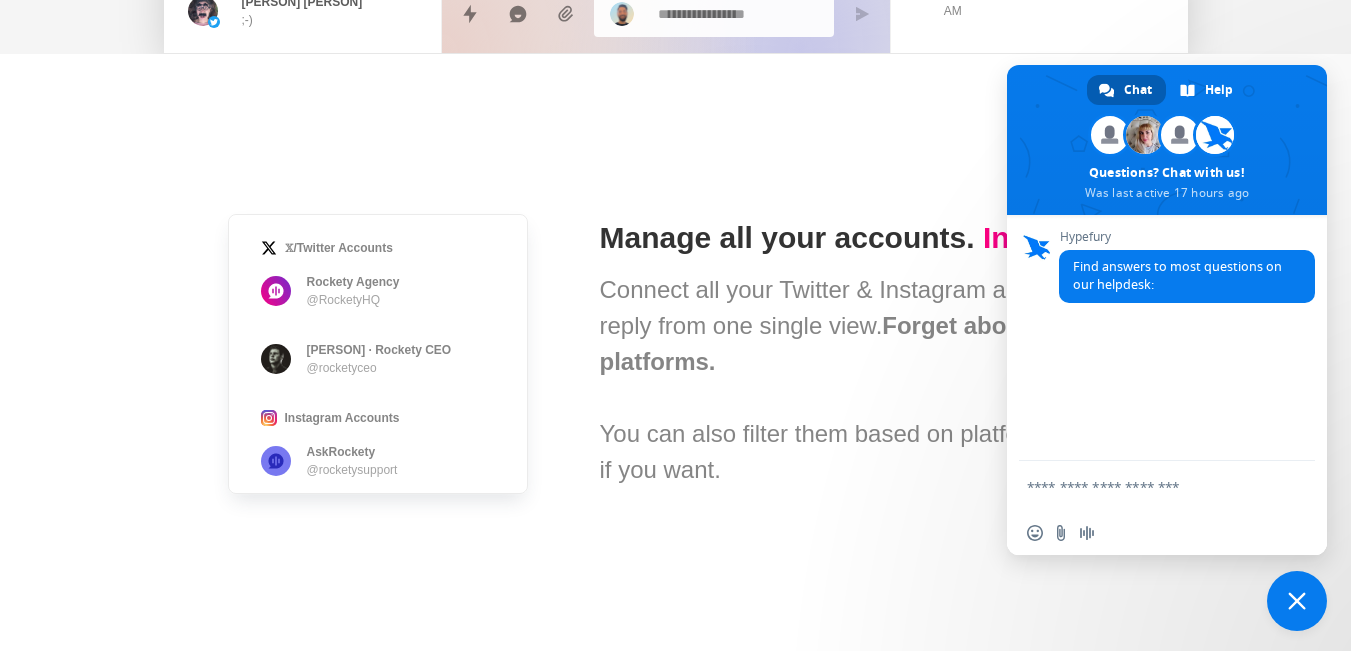 scroll, scrollTop: 1600, scrollLeft: 0, axis: vertical 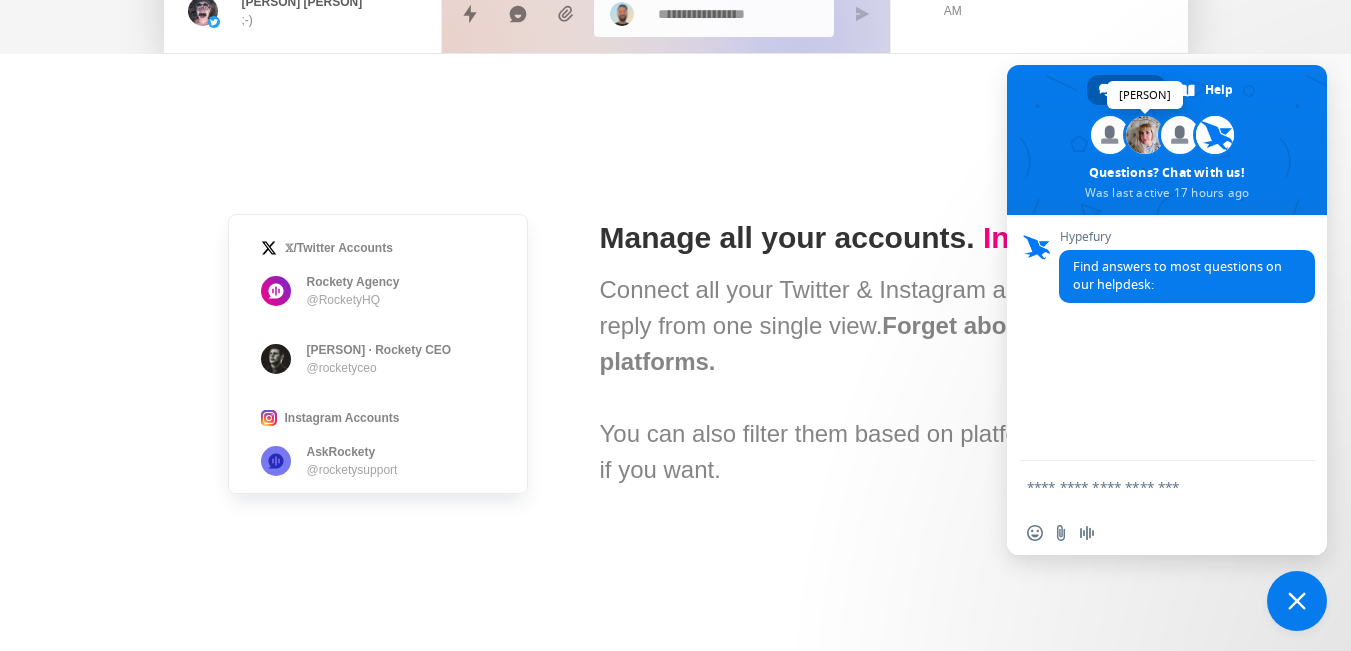 click at bounding box center (1145, 135) 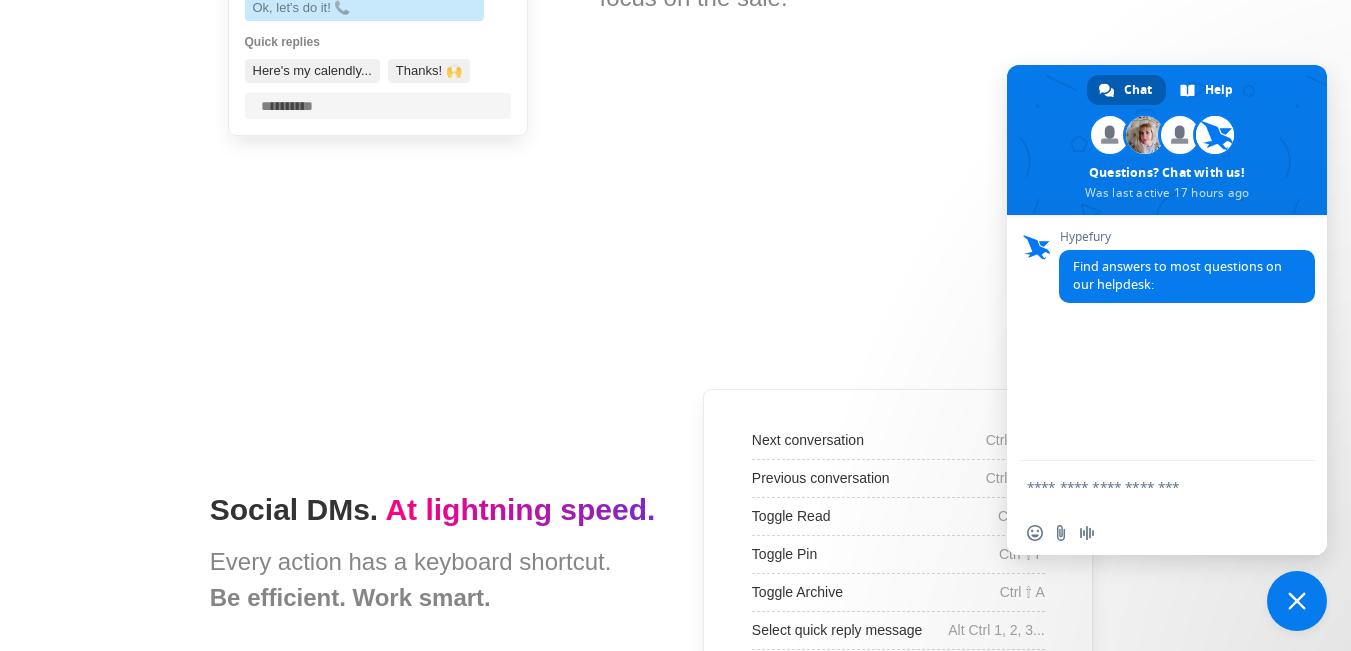scroll, scrollTop: 3600, scrollLeft: 0, axis: vertical 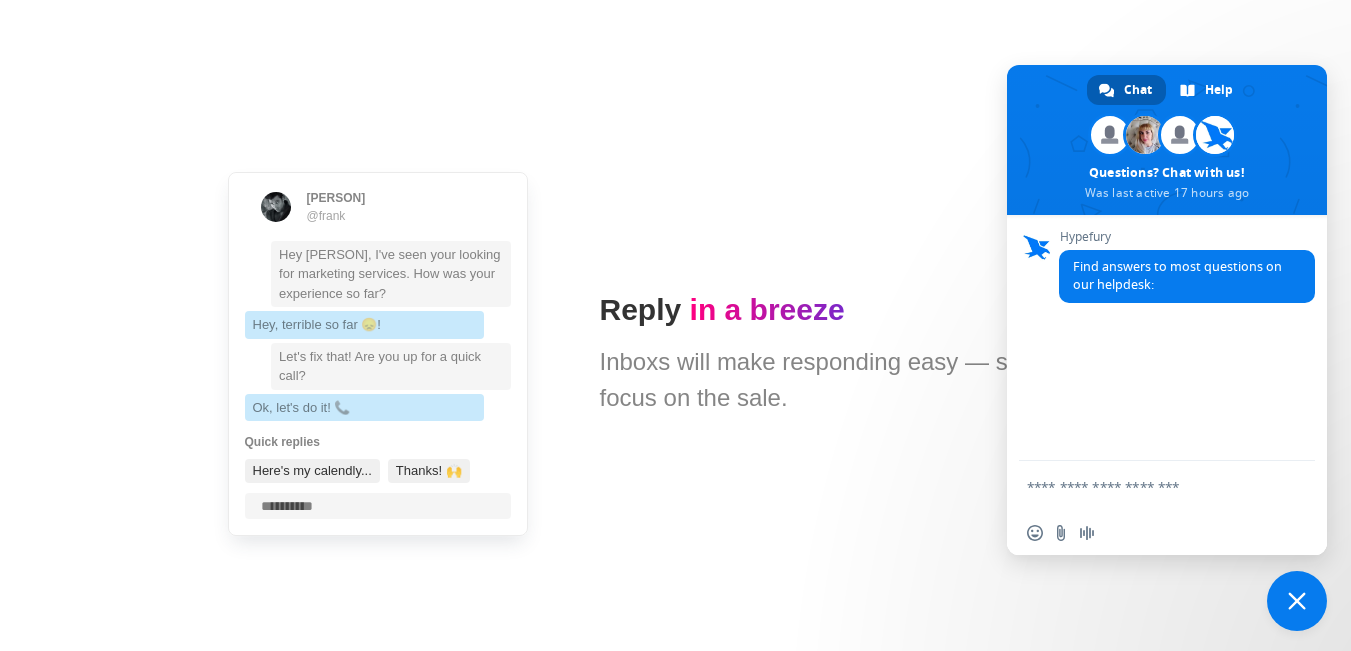 click on "[PERSON] @example Hey [PERSON], I've seen your looking for marketing services. How was your experience so far? Hey, terrible so far 😞! Let's fix that! Are you up for a quick call? Ok, let's do it! 📞 Quick replies Here's my calendly... Thanks! 🙌" at bounding box center [378, 354] 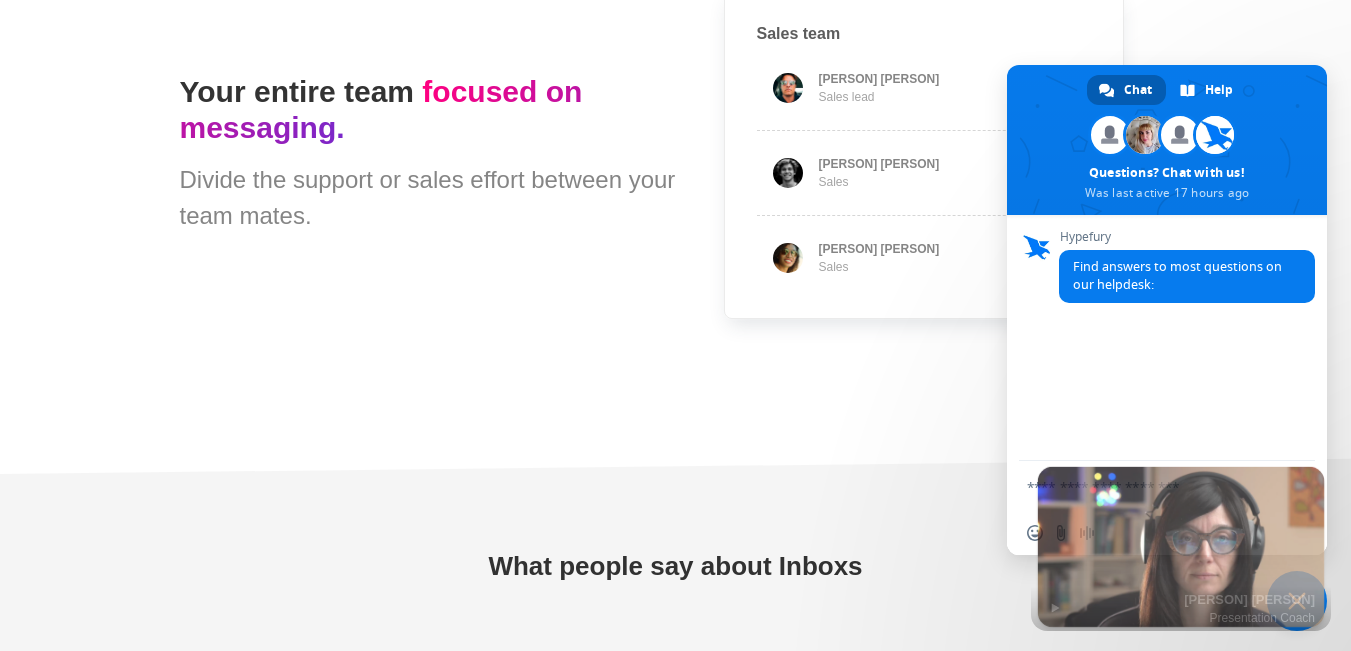 scroll, scrollTop: 6000, scrollLeft: 0, axis: vertical 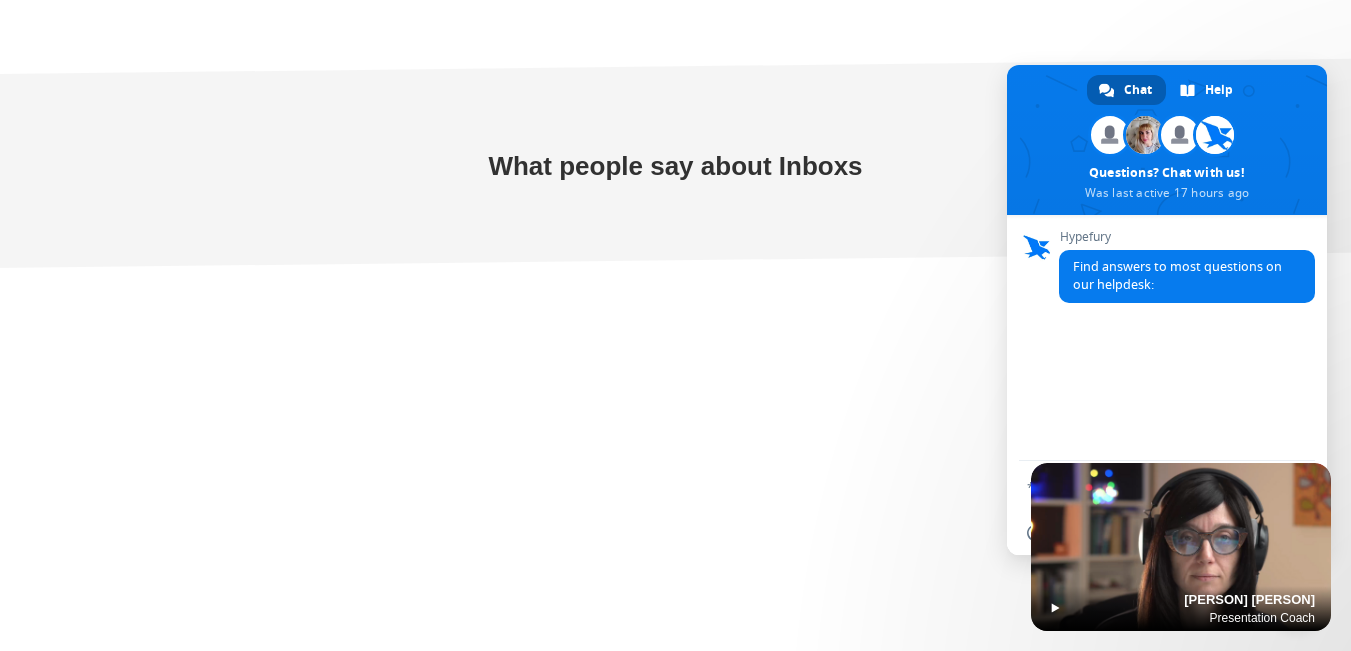 type on "*" 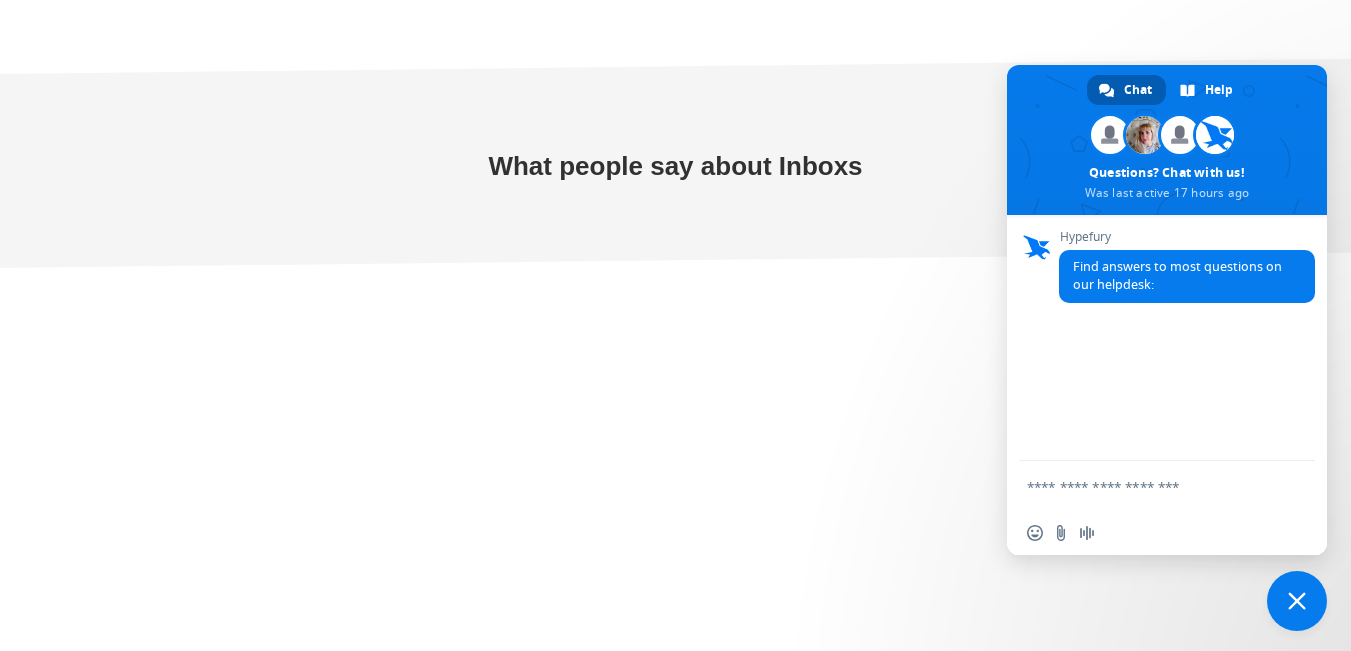 scroll, scrollTop: 6800, scrollLeft: 0, axis: vertical 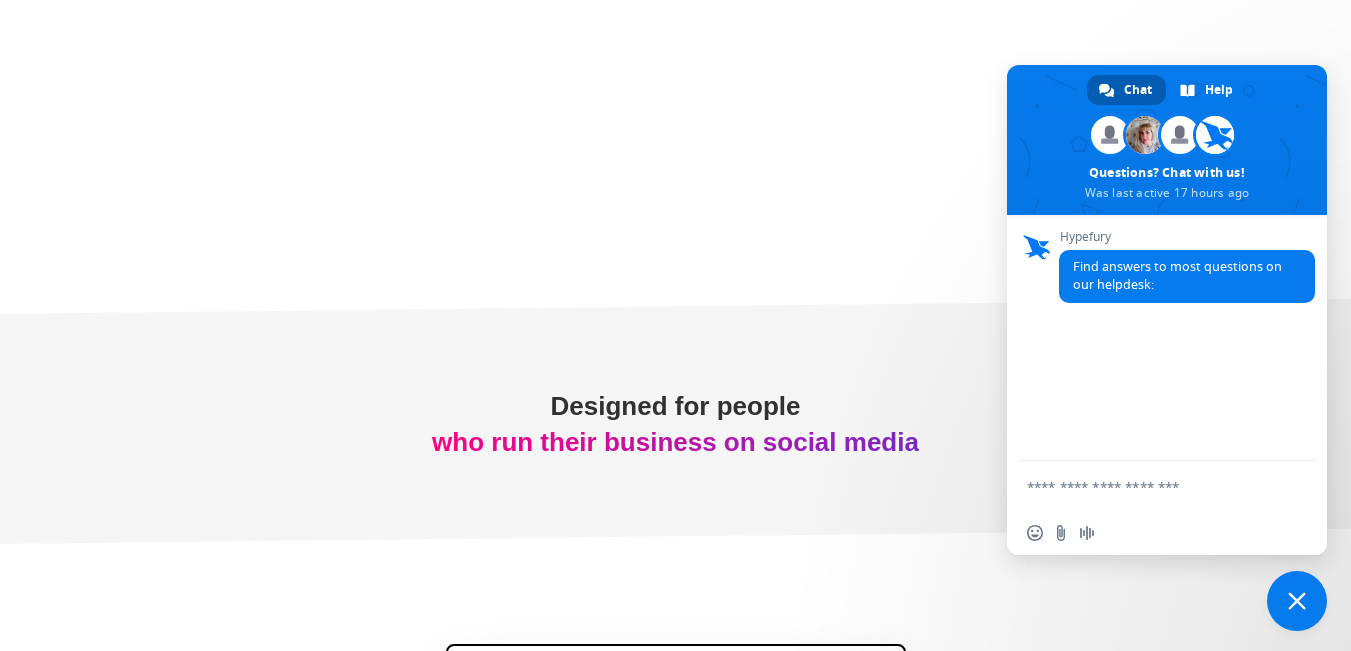 click at bounding box center [1297, 601] 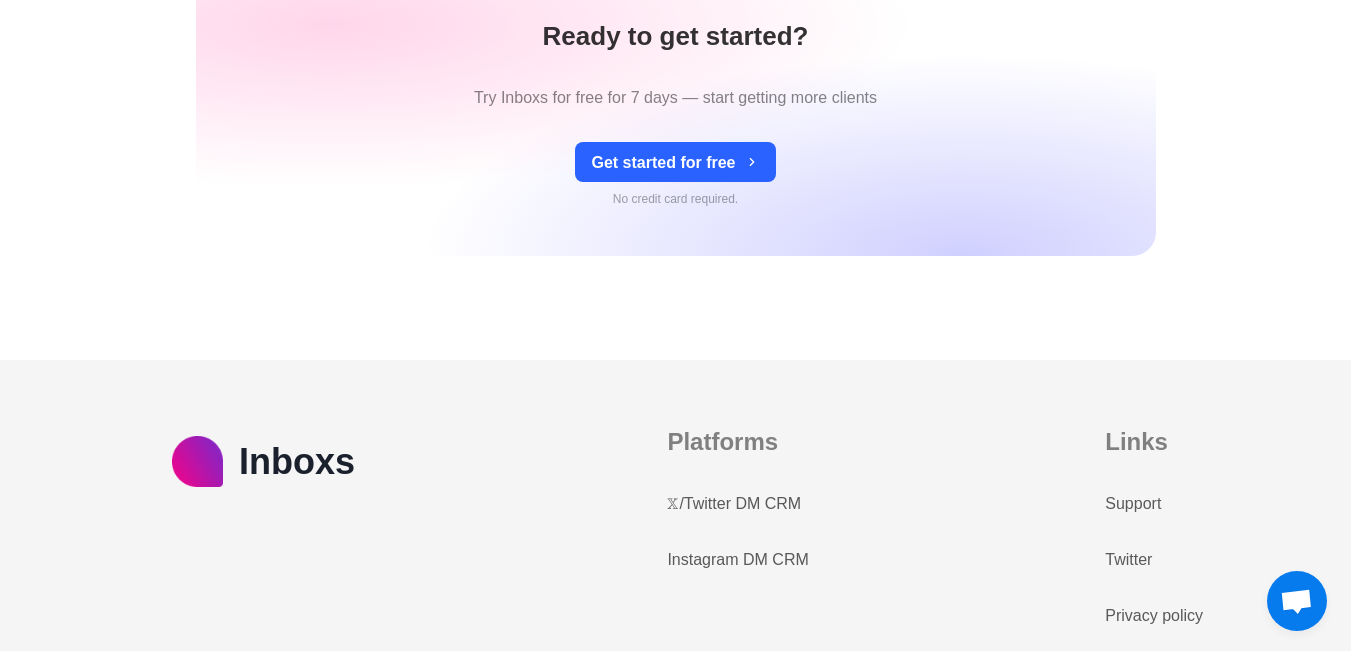 scroll, scrollTop: 8800, scrollLeft: 0, axis: vertical 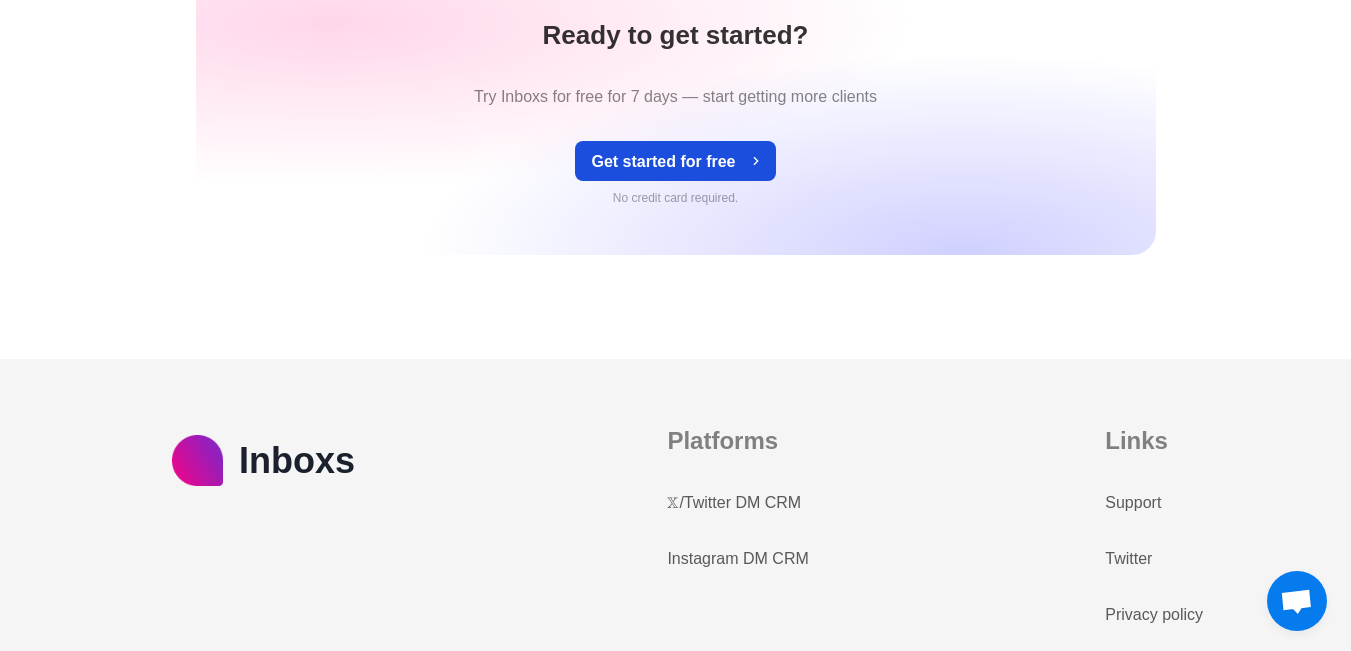 click on "Get started for free" at bounding box center (675, 161) 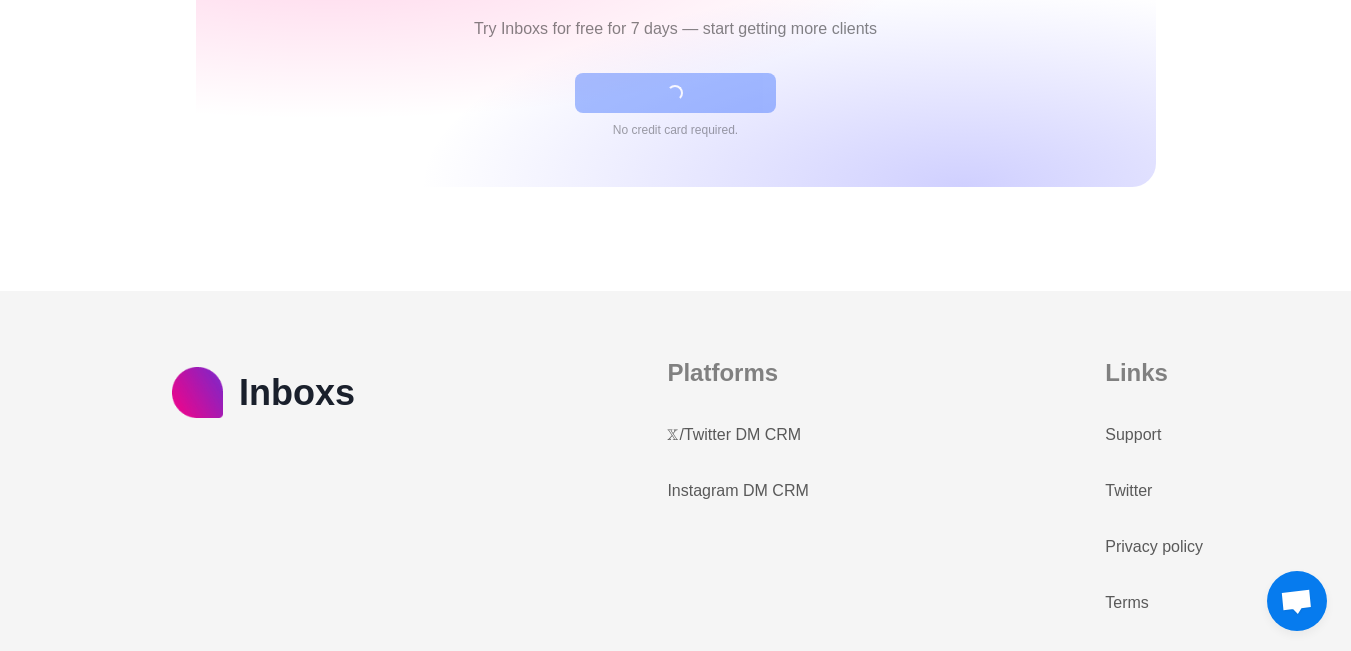 scroll, scrollTop: 8888, scrollLeft: 0, axis: vertical 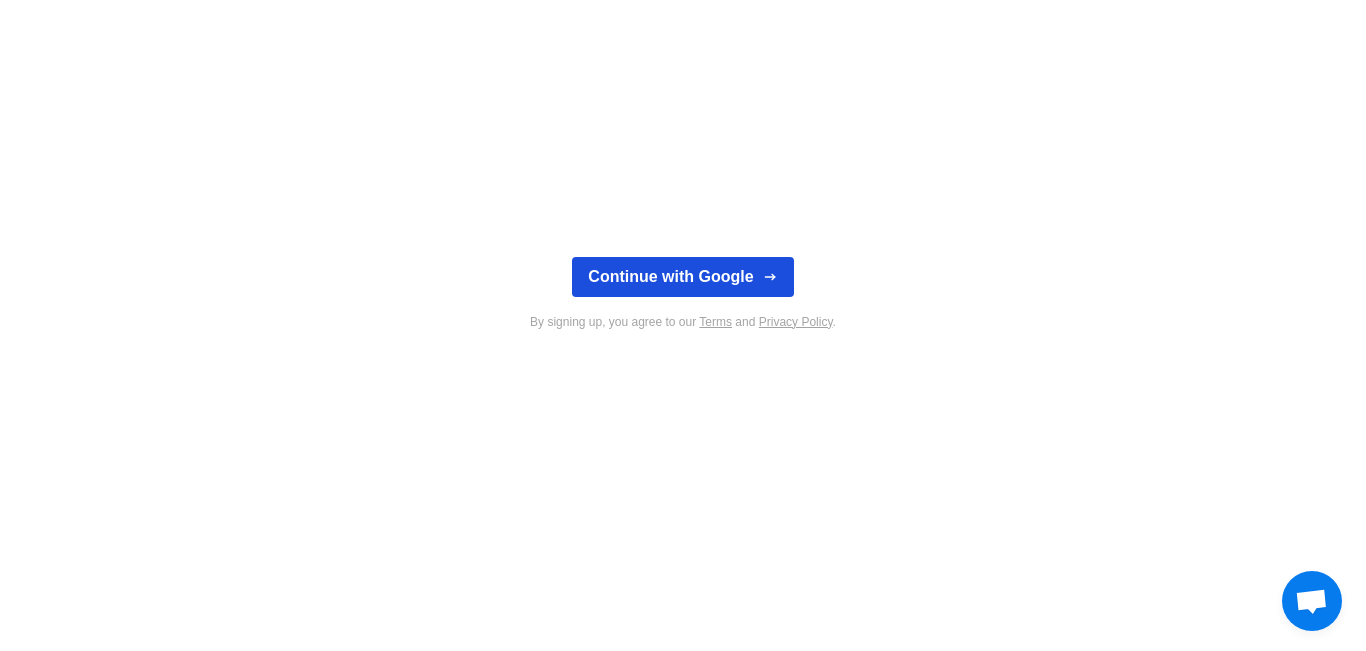 click on "Continue with Google" at bounding box center (682, 277) 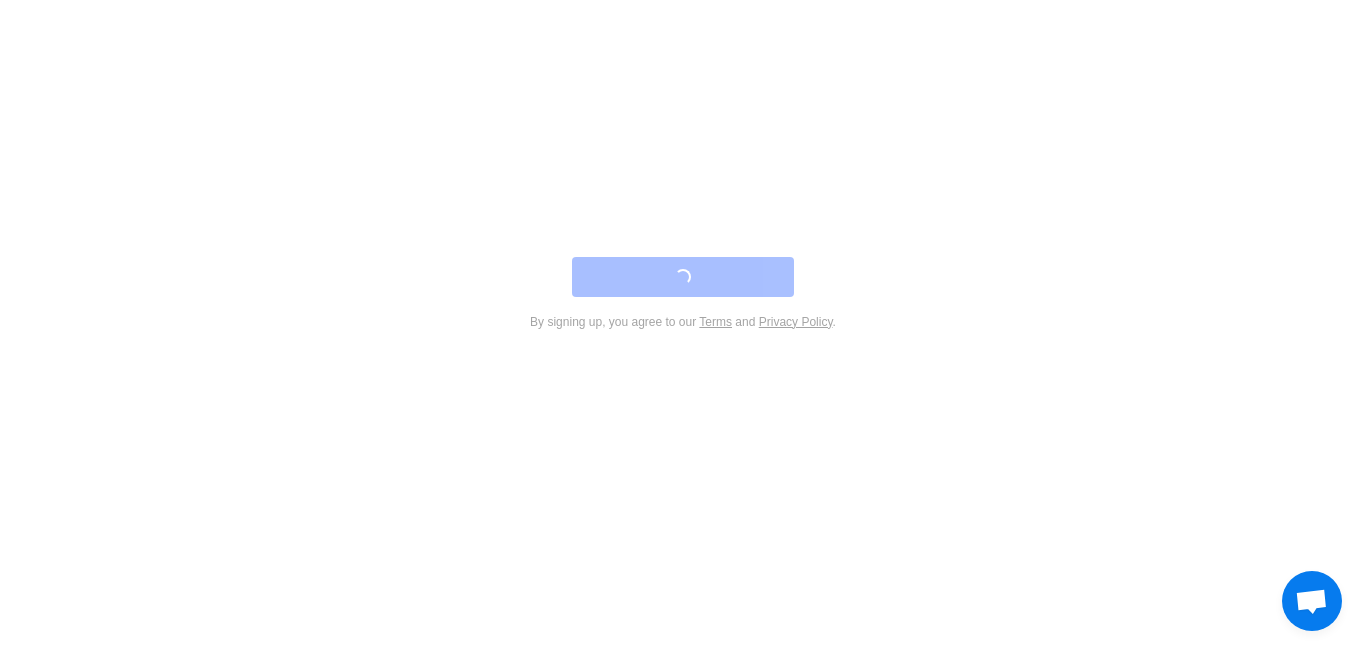 click at bounding box center [1311, 603] 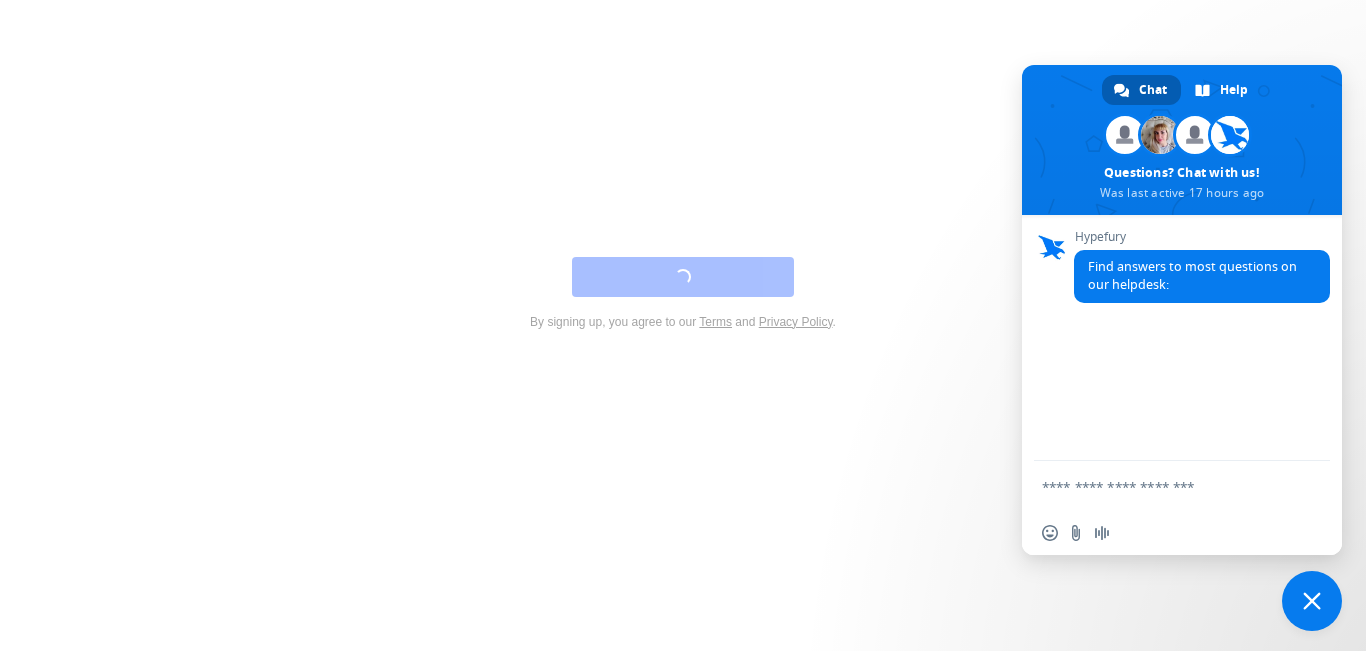 click at bounding box center (1162, 486) 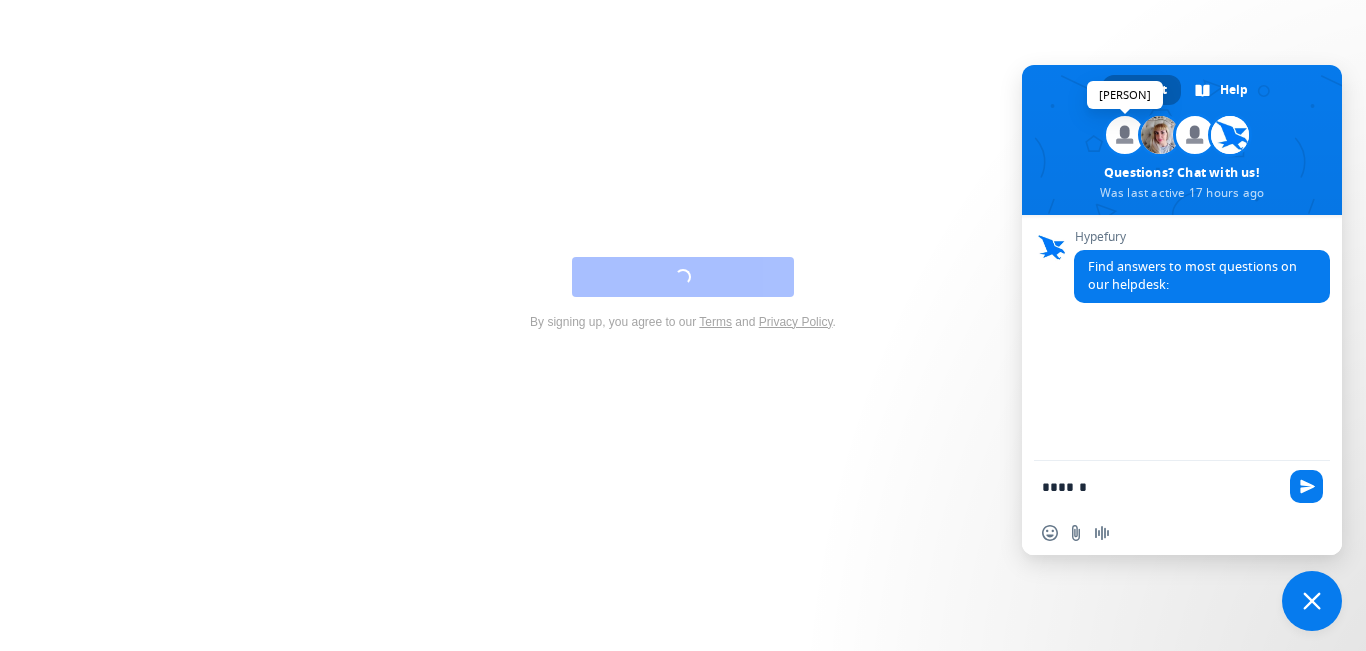 click at bounding box center (1125, 135) 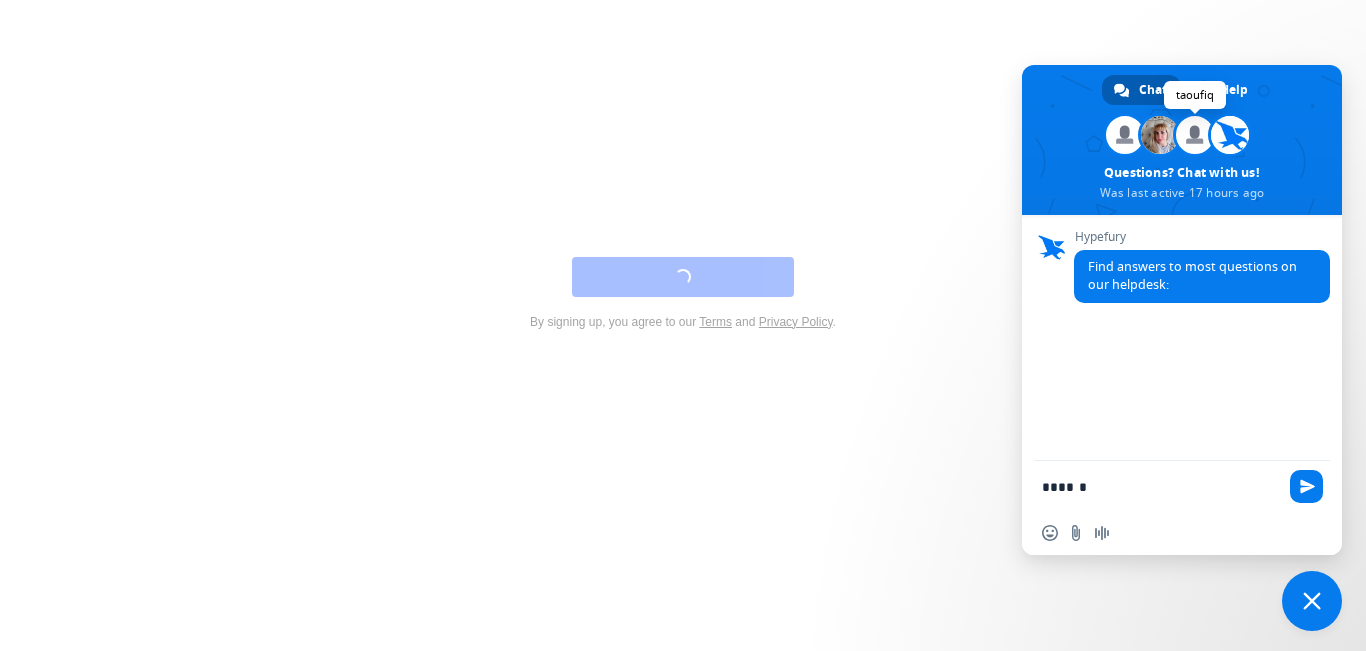 click at bounding box center [1195, 135] 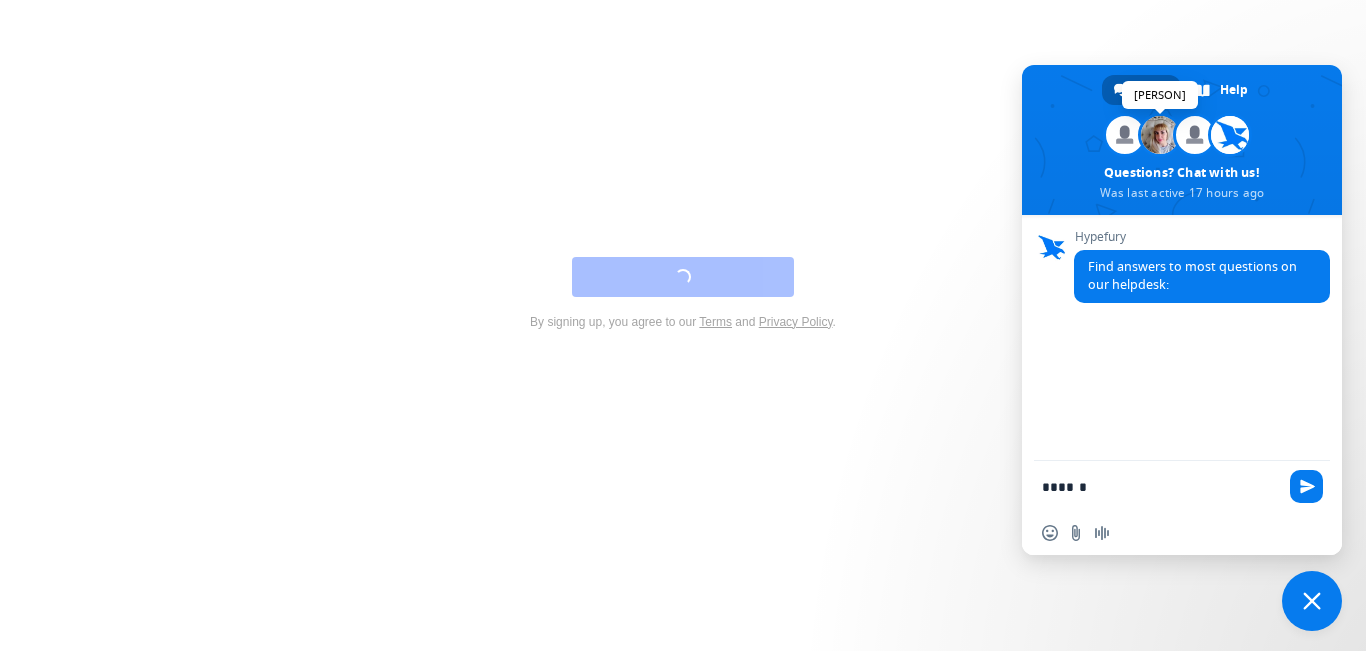 click at bounding box center [1160, 135] 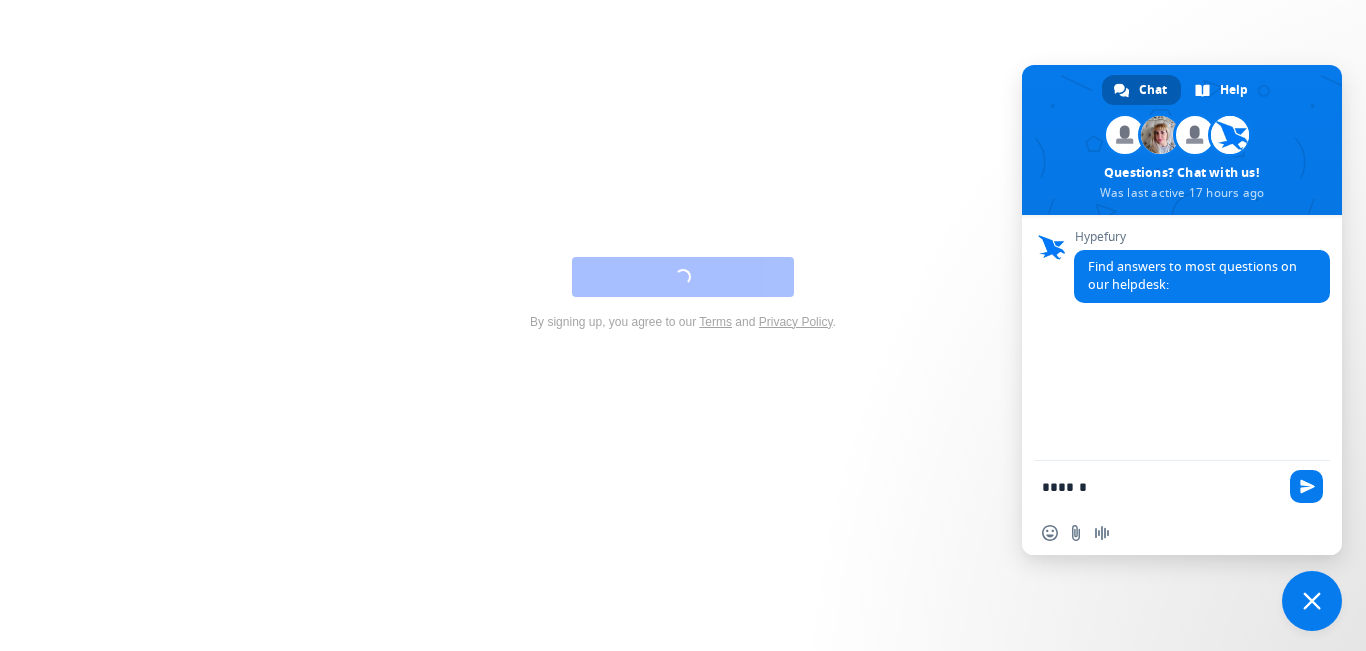 click on "******" at bounding box center (1162, 486) 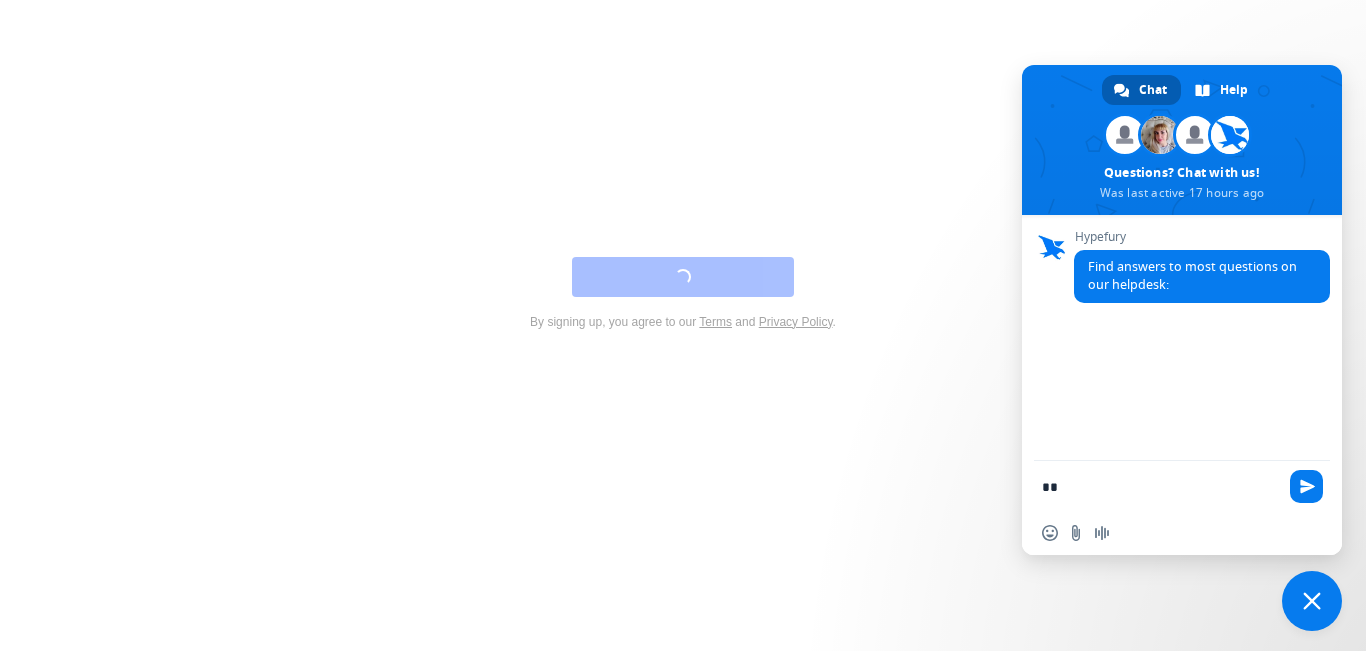 type on "*" 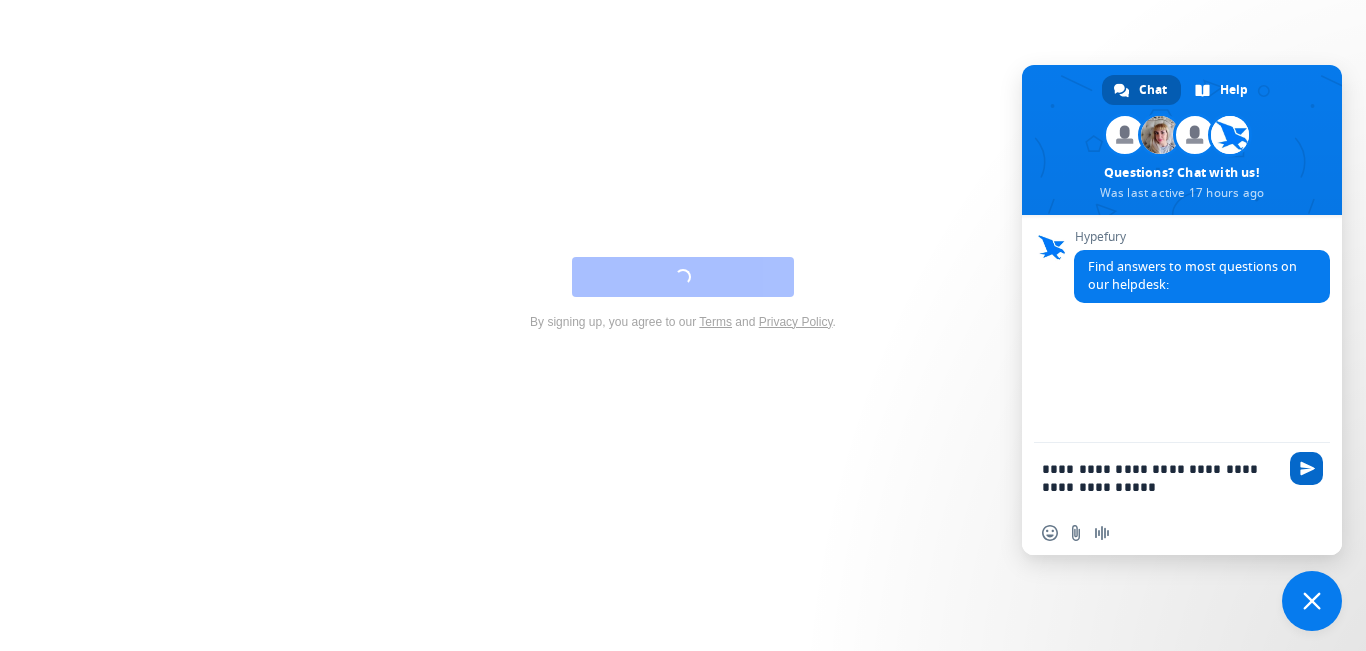 type on "**********" 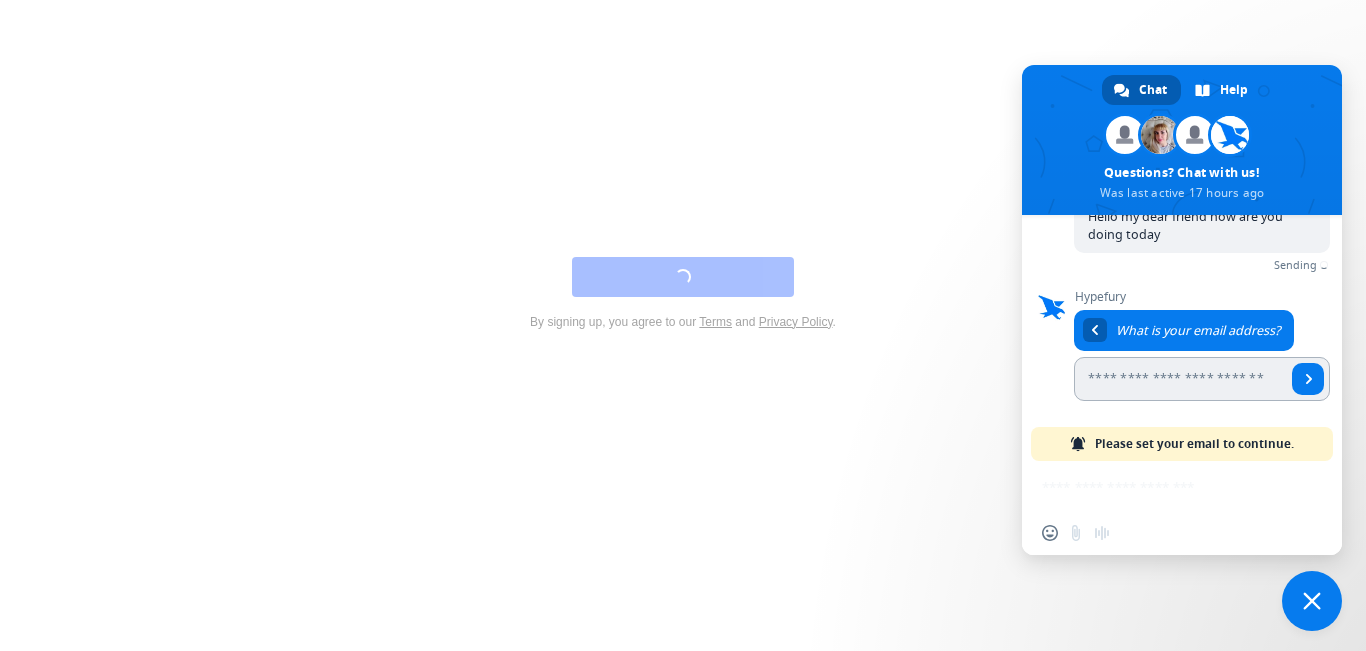 scroll, scrollTop: 131, scrollLeft: 0, axis: vertical 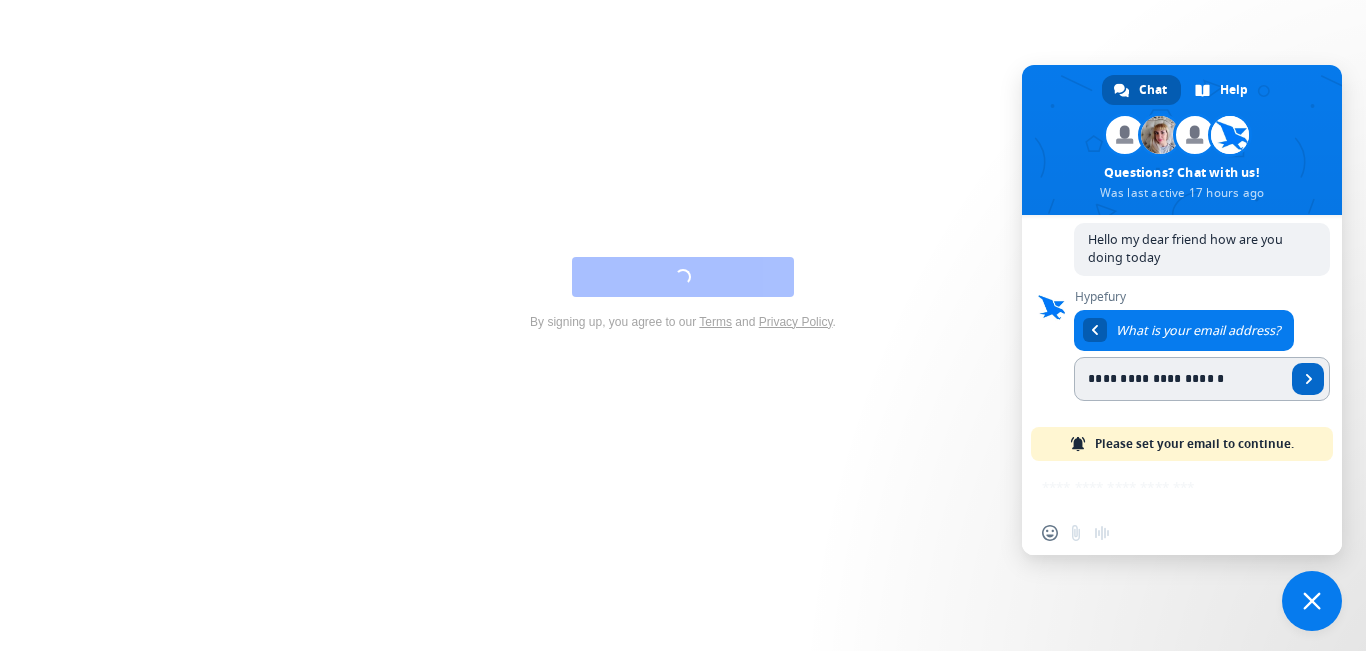 type on "**********" 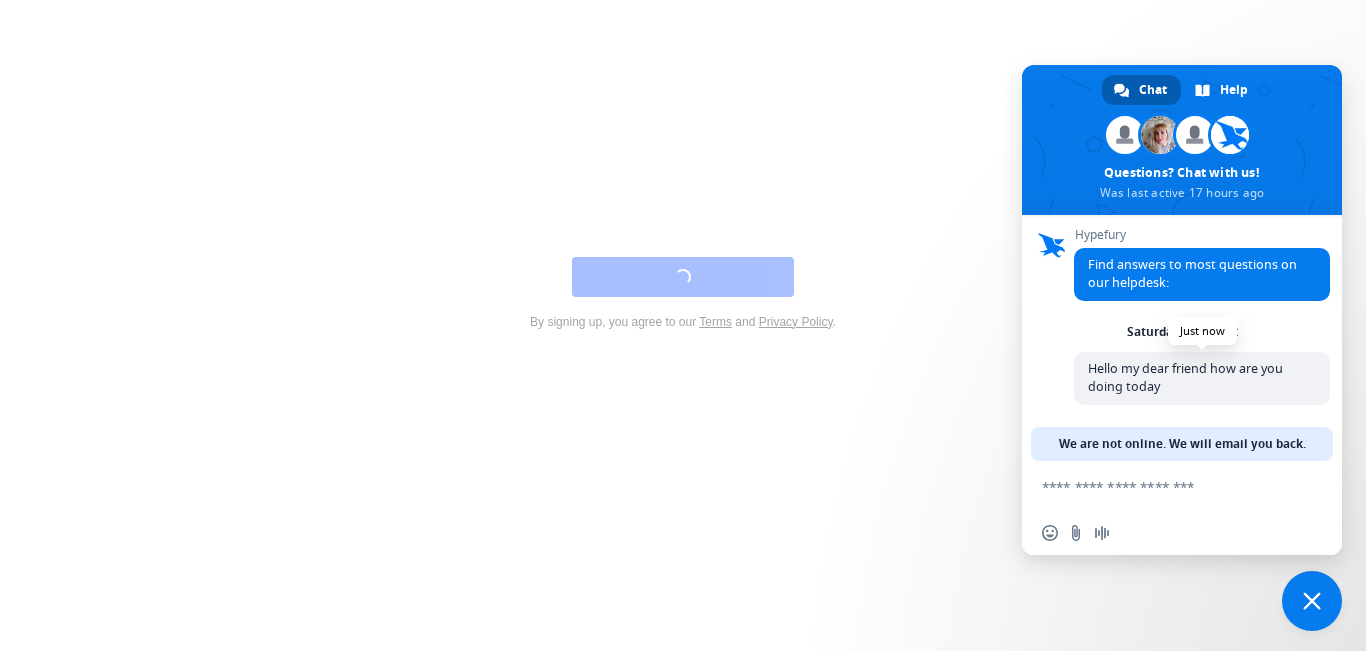 scroll, scrollTop: 2, scrollLeft: 0, axis: vertical 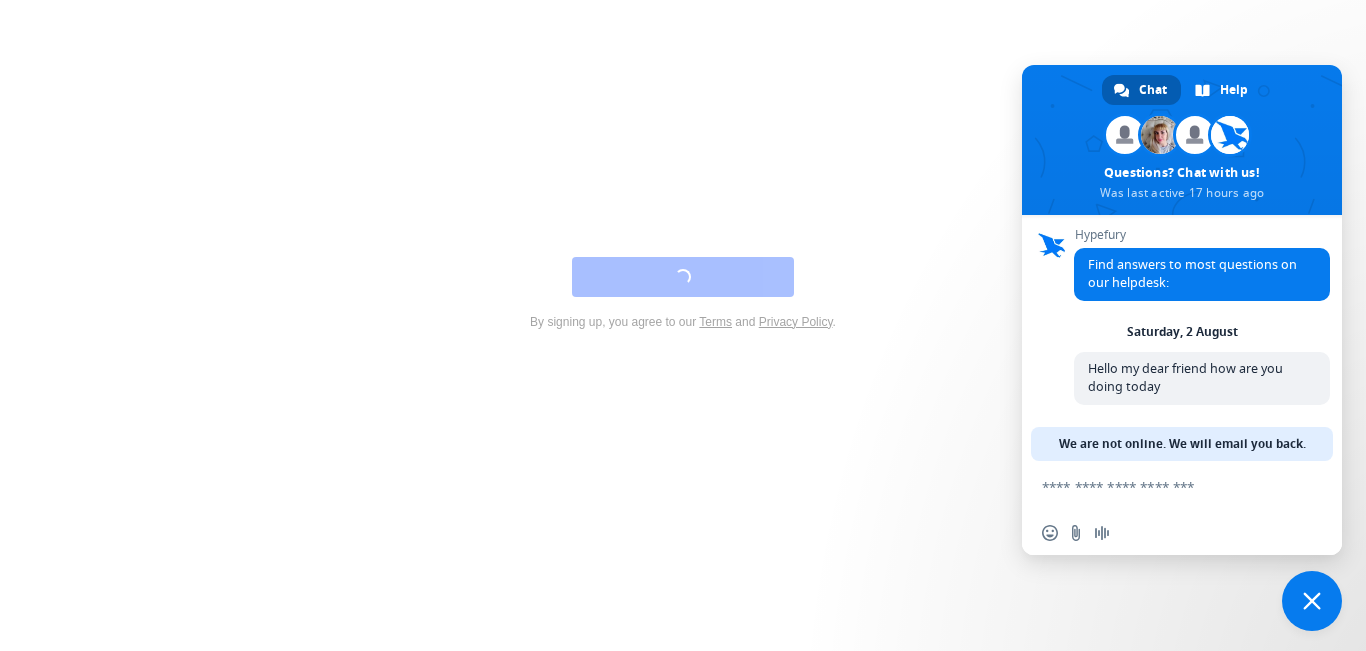 click on "We are not online. We will email you back." at bounding box center [1182, 444] 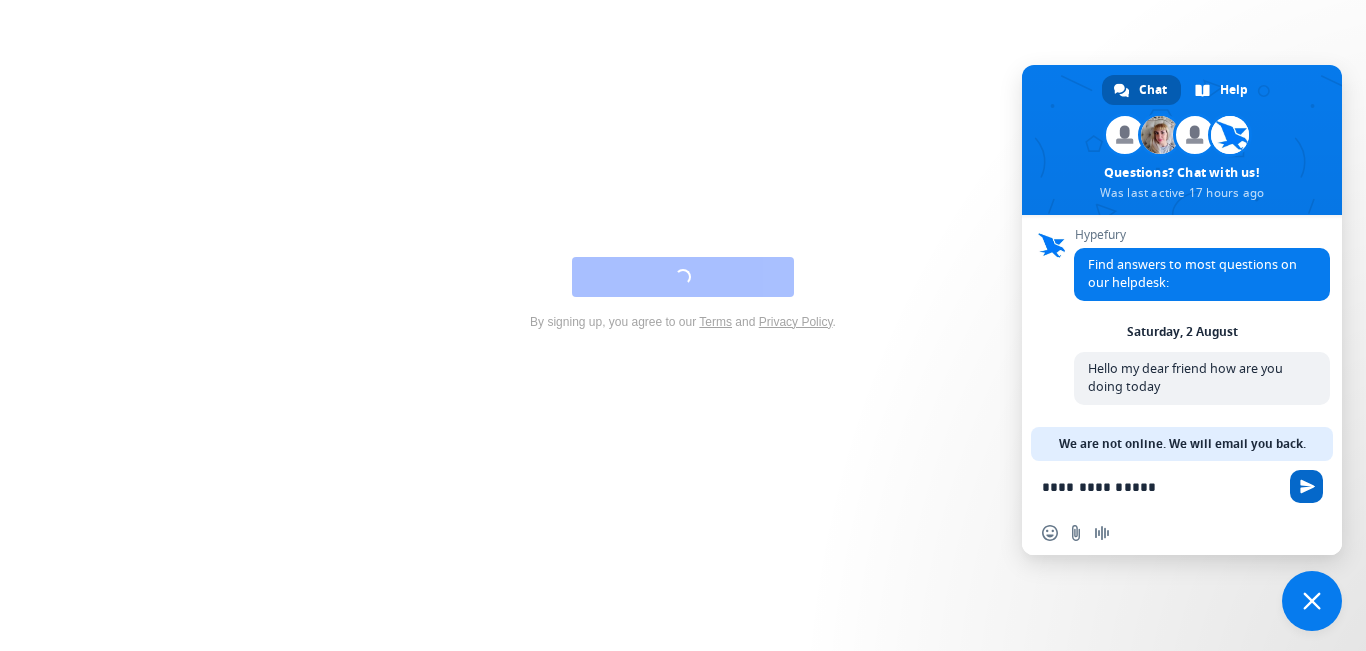 type on "**********" 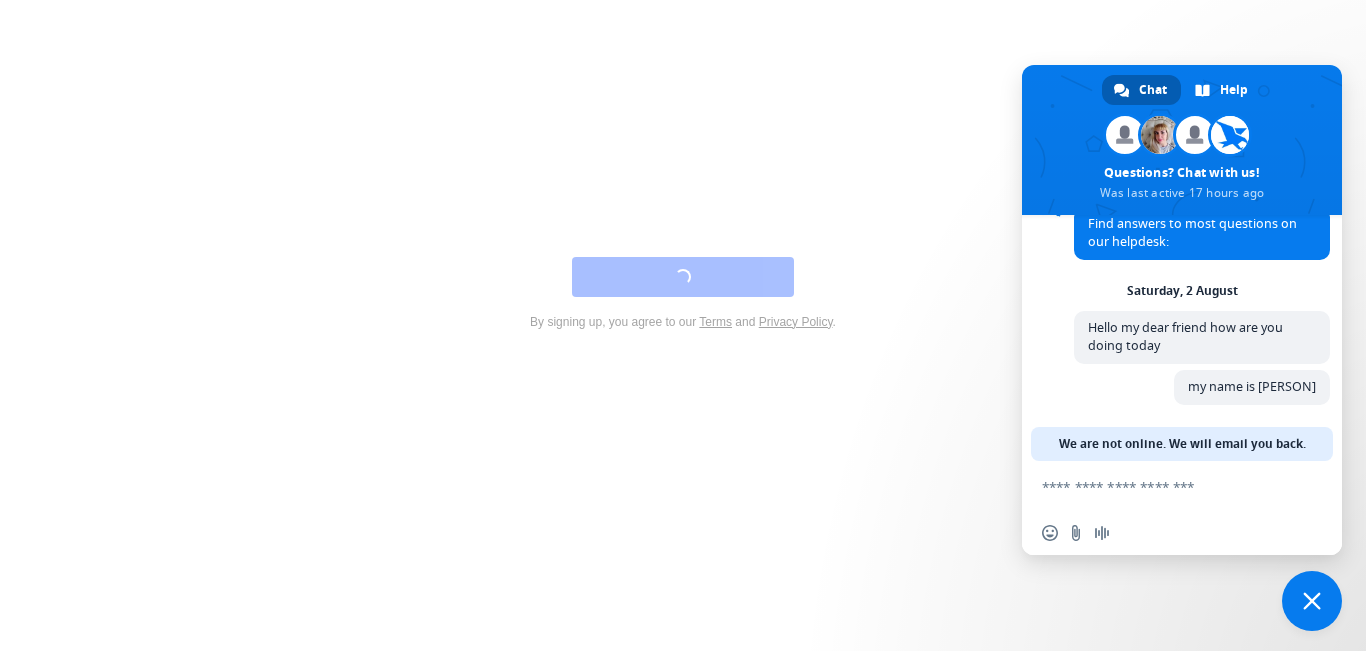 scroll, scrollTop: 43, scrollLeft: 0, axis: vertical 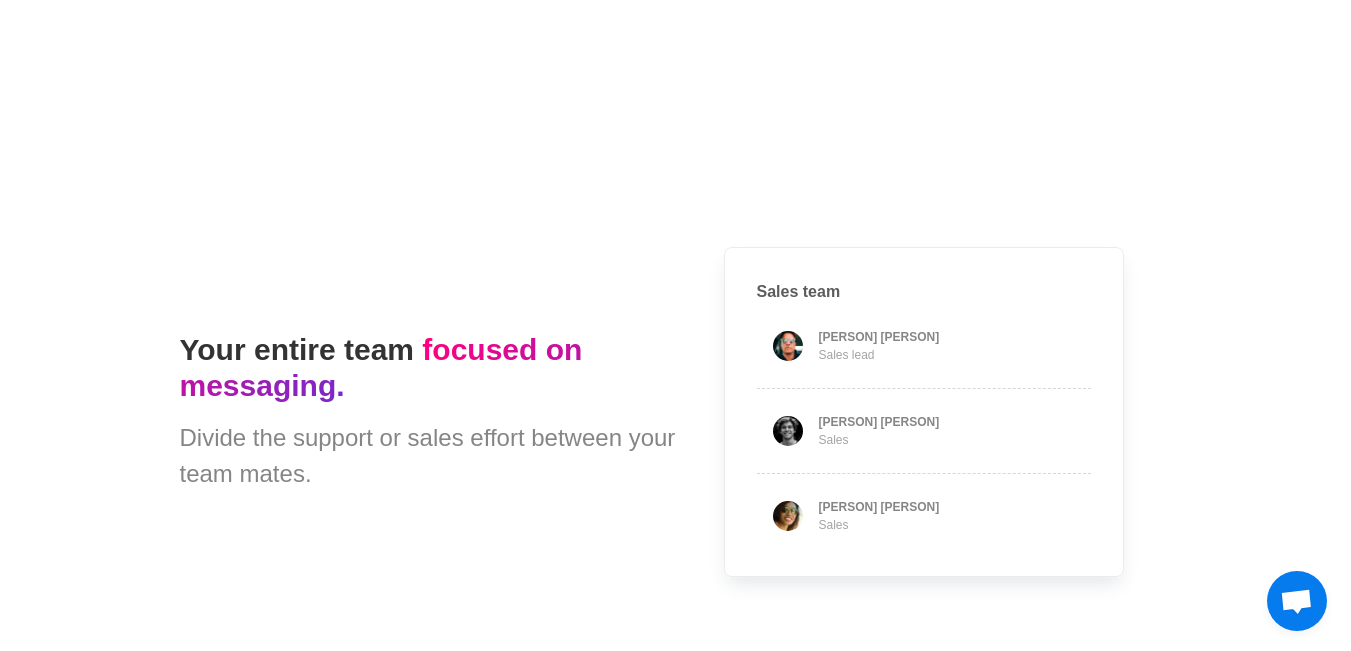click on "Sales team [PERSON] [PERSON] Sales lead [PERSON] Sales [PERSON]" at bounding box center (924, 412) 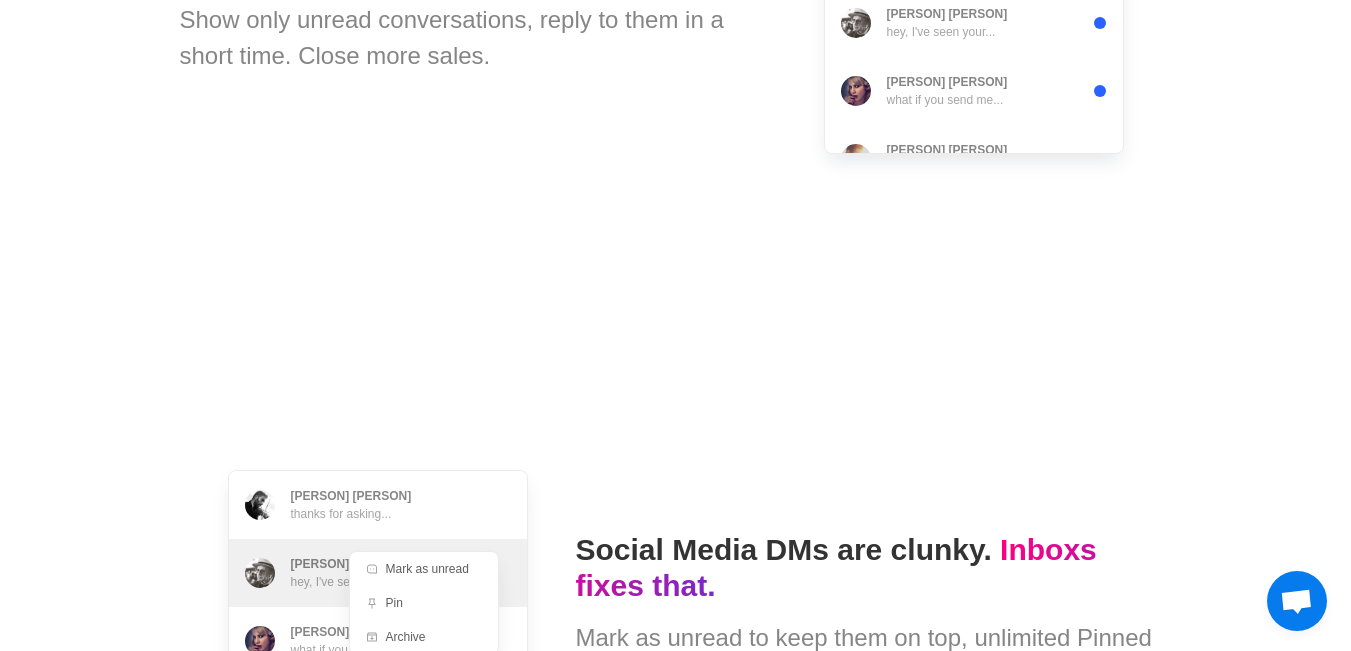 scroll, scrollTop: 1742, scrollLeft: 0, axis: vertical 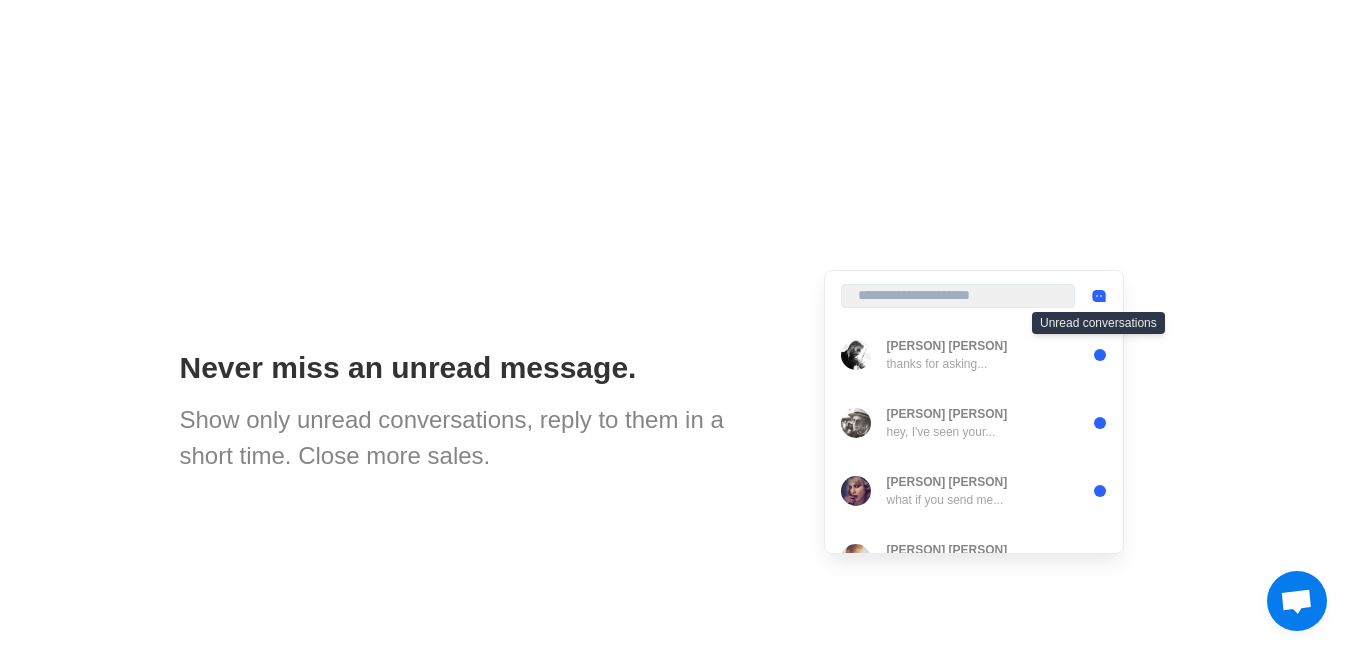 click on "[PERSON] [PERSON] thanks for asking... [PERSON] hey, I've seen your... [PERSON] [PERSON] what if you send me... [PERSON] [PERSON] nice to meet you too... [PERSON] [PERSON] what a beautiful product!" at bounding box center (974, 412) 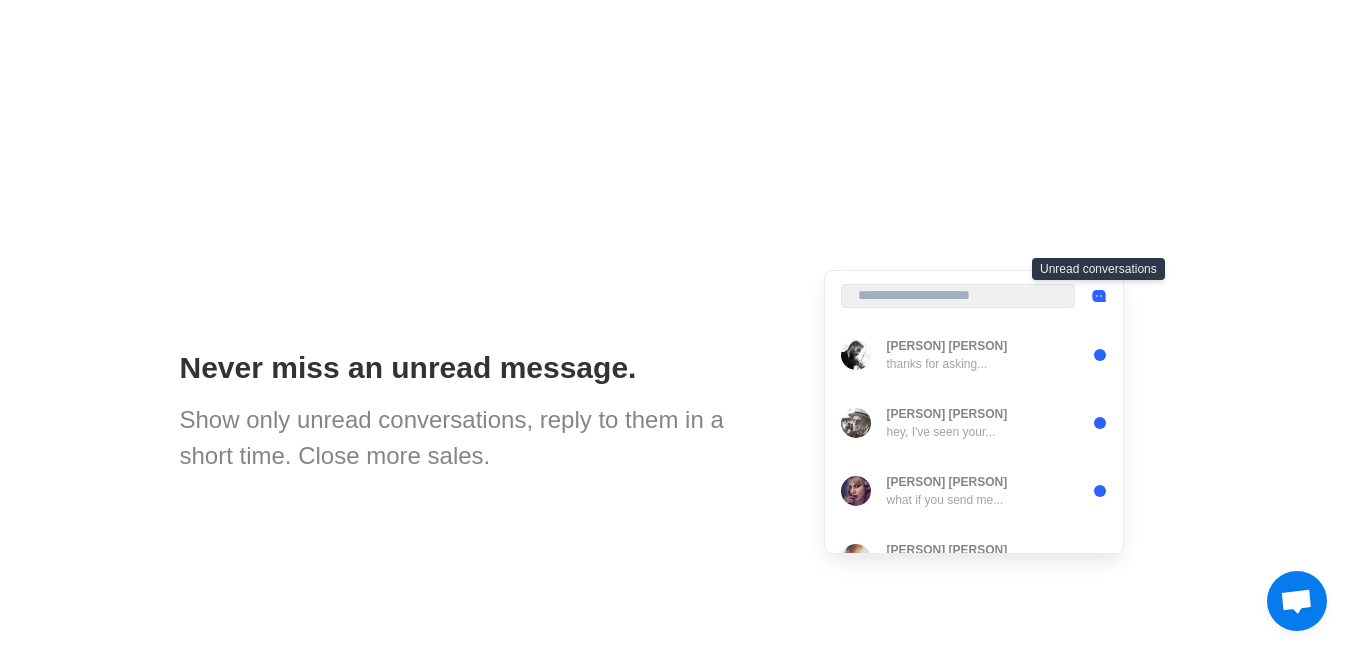 scroll, scrollTop: 542, scrollLeft: 0, axis: vertical 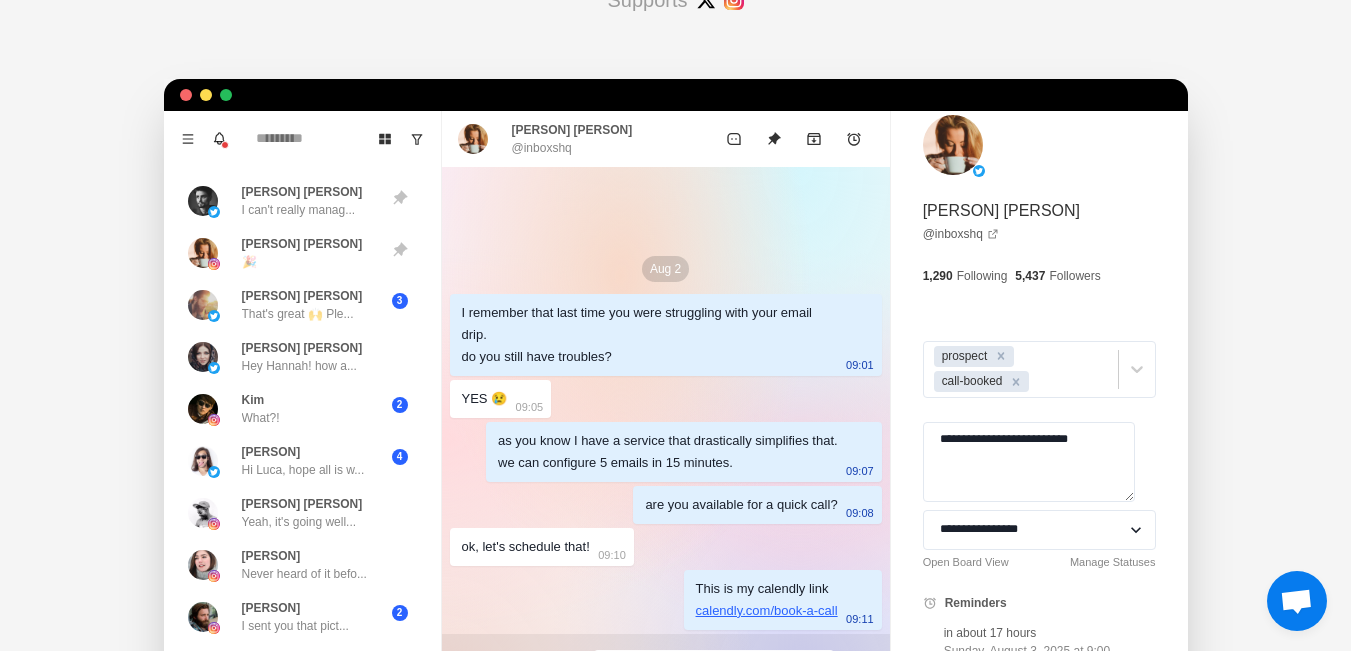click at bounding box center [953, 145] 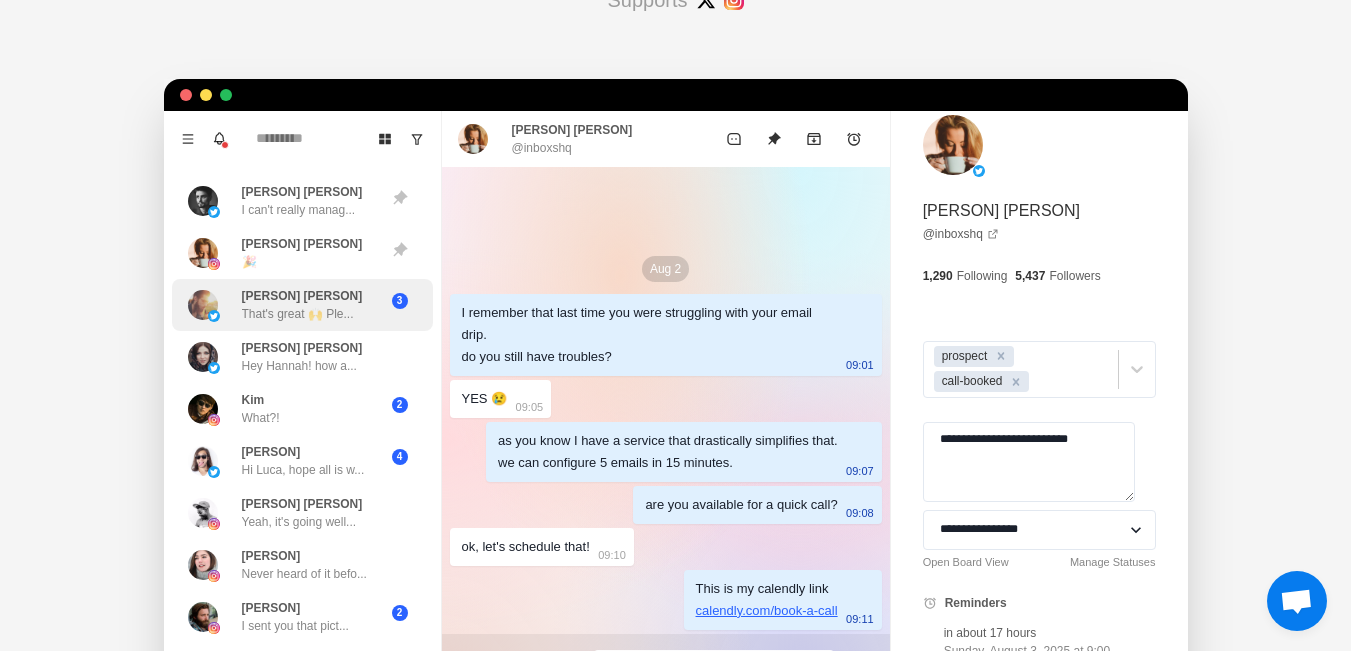 click on "3" at bounding box center (400, 301) 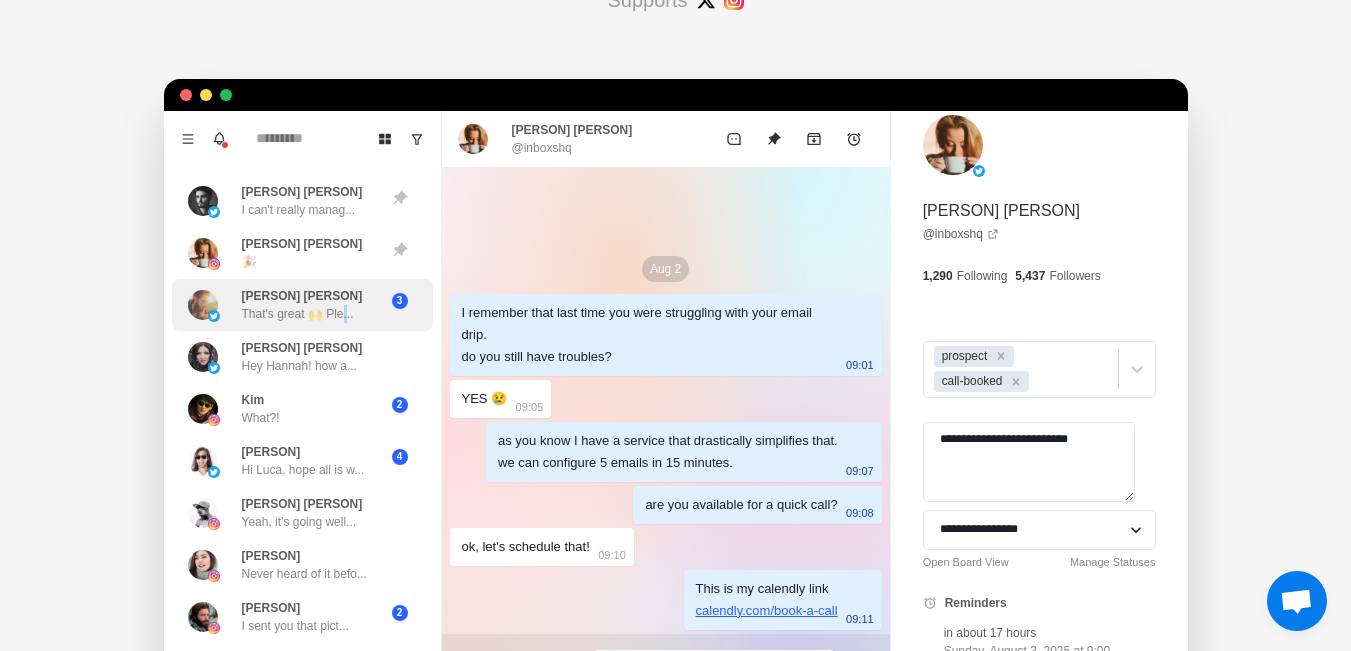 click on "That's great 🙌 Ple..." at bounding box center (298, 314) 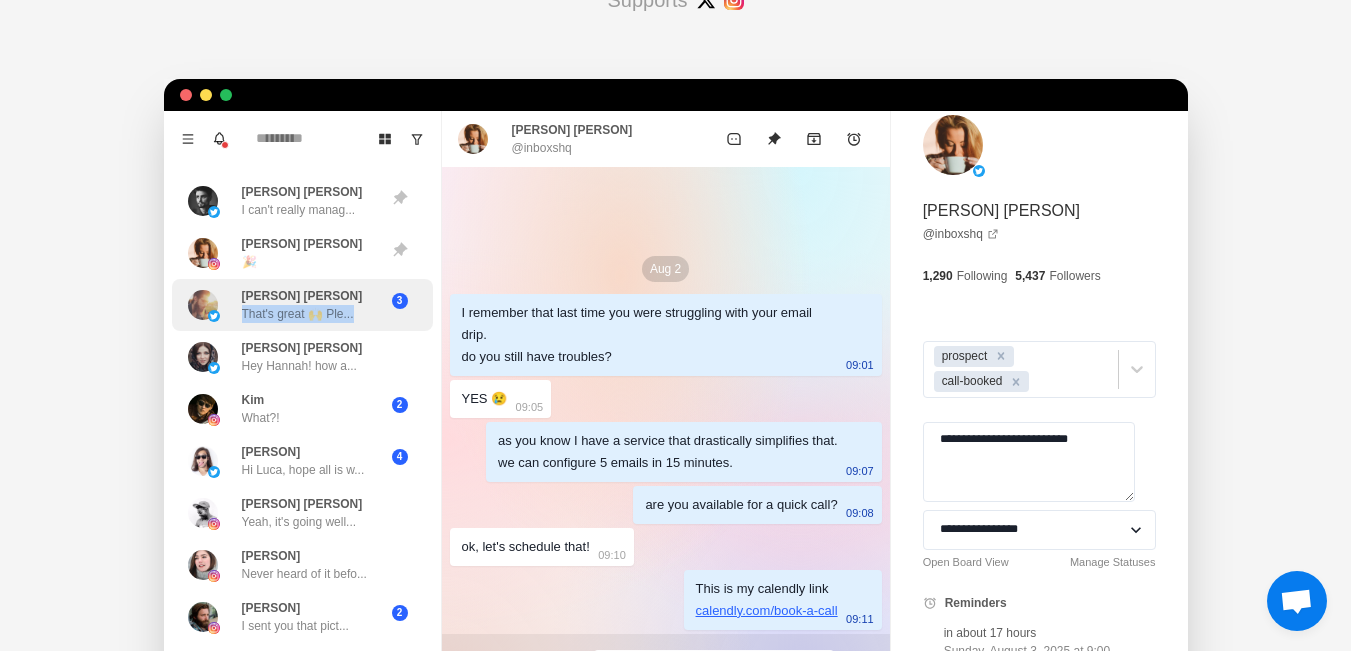 click on "That's great 🙌 Ple..." at bounding box center (298, 314) 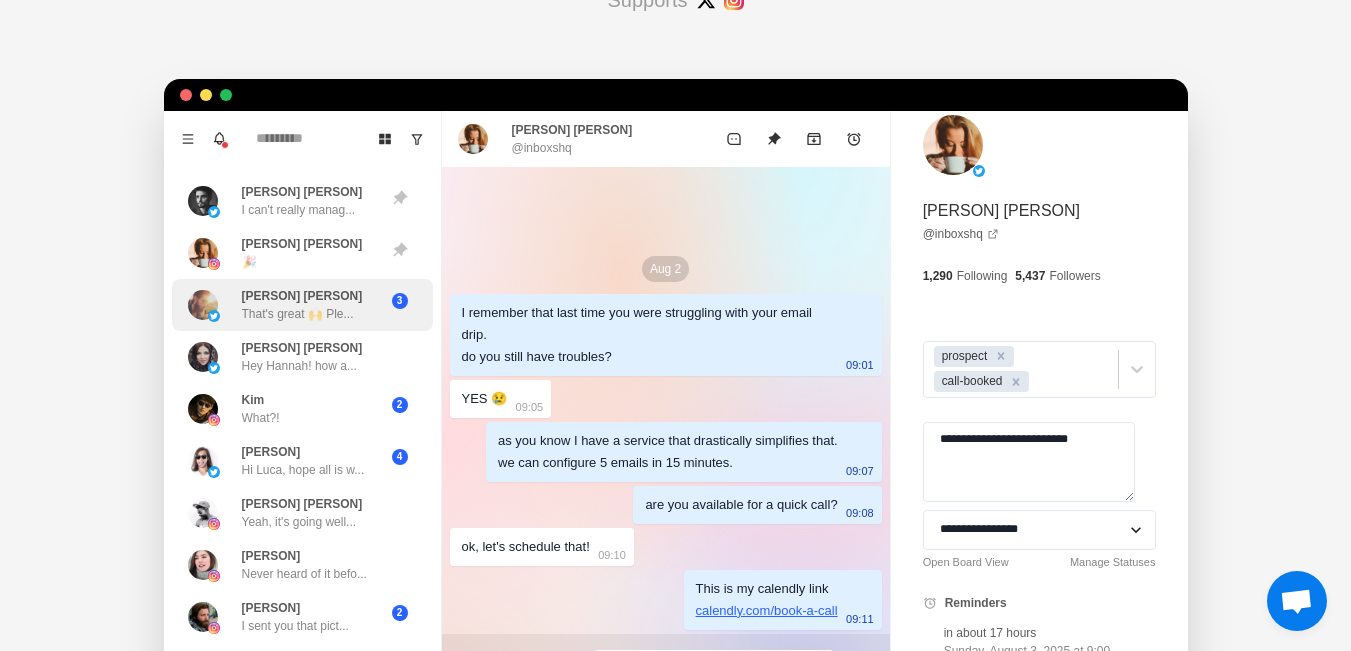 click on "[PERSON] [PERSON] That's great 🙌 Ple..." at bounding box center [302, 305] 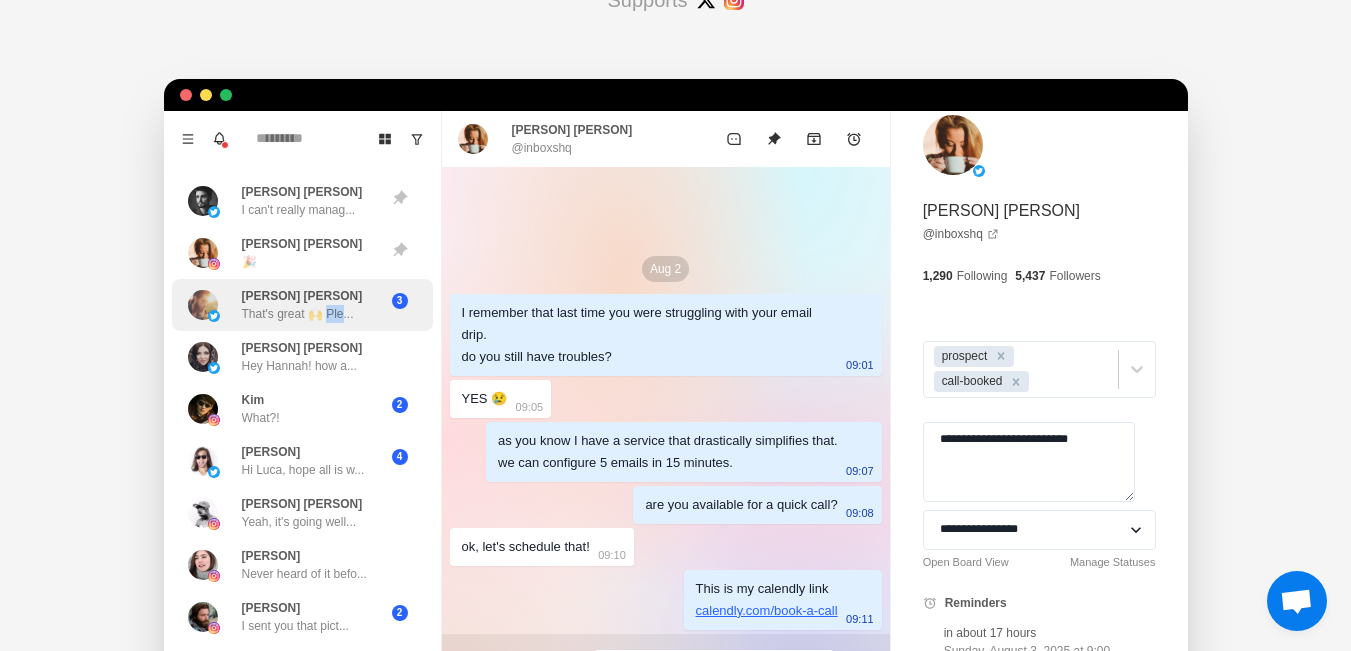 click on "That's great 🙌 Ple..." at bounding box center [298, 314] 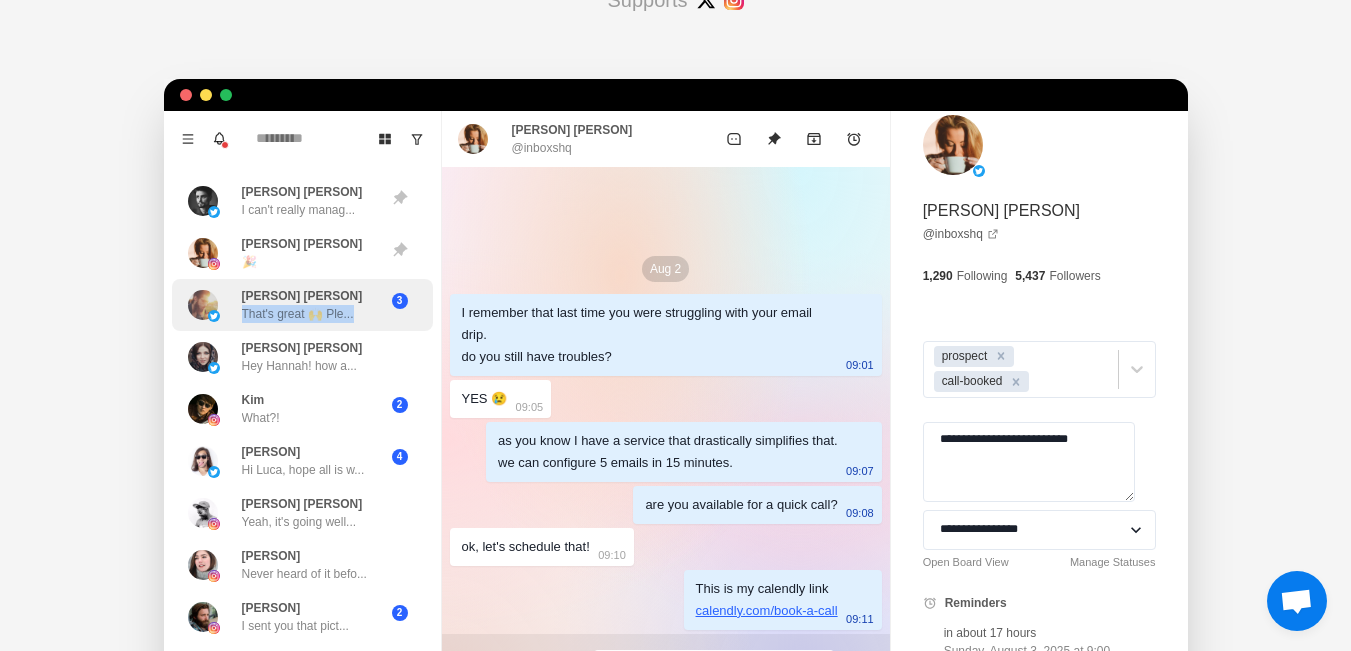 click on "That's great 🙌 Ple..." at bounding box center [298, 314] 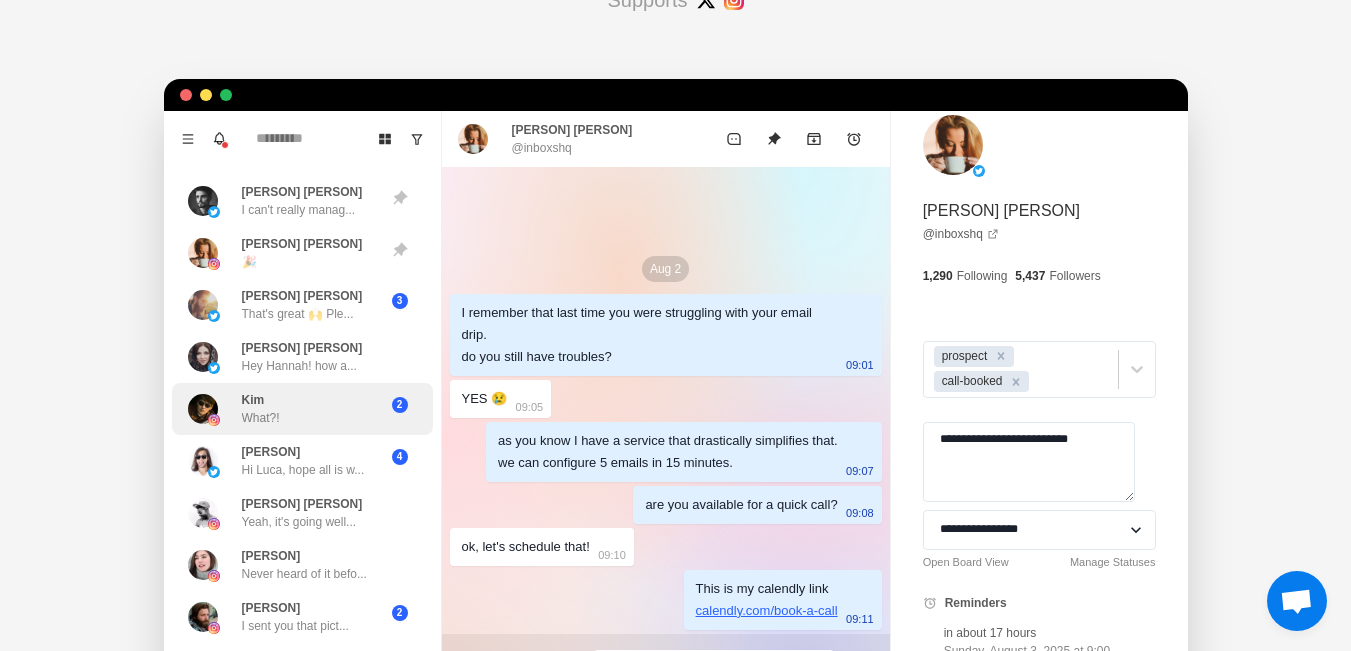 click on "2" at bounding box center (400, 405) 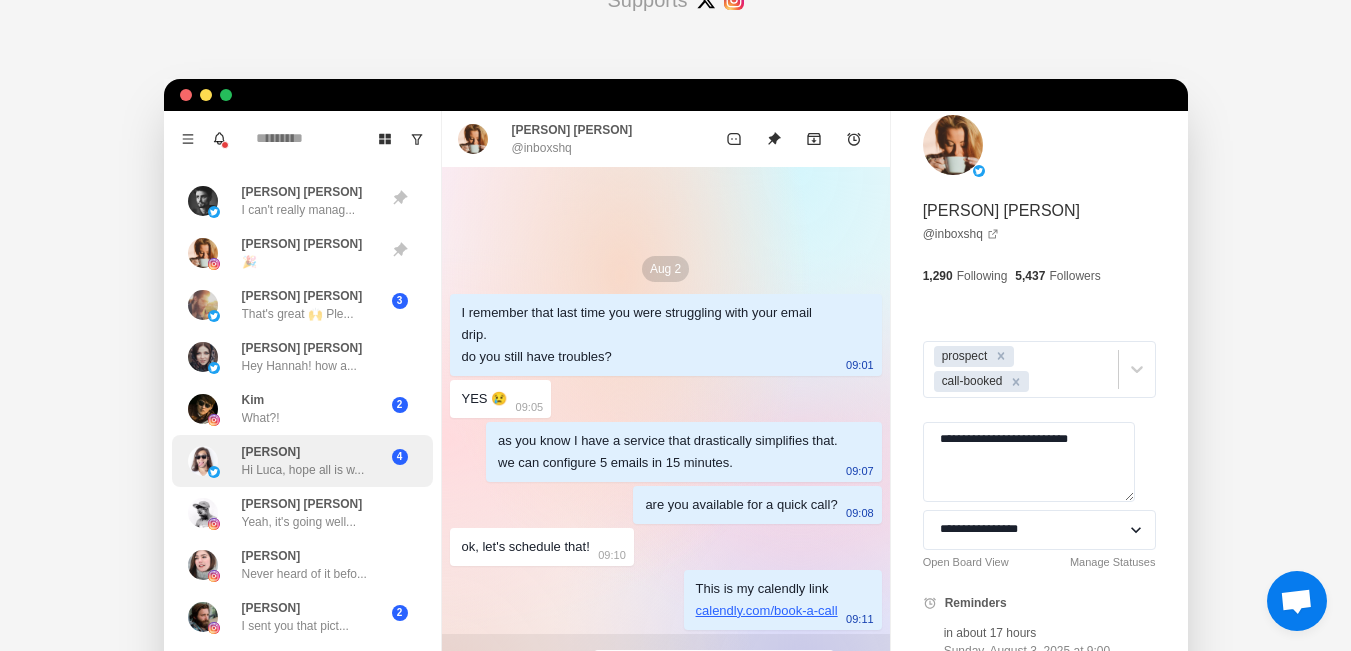 click on "4" at bounding box center (400, 457) 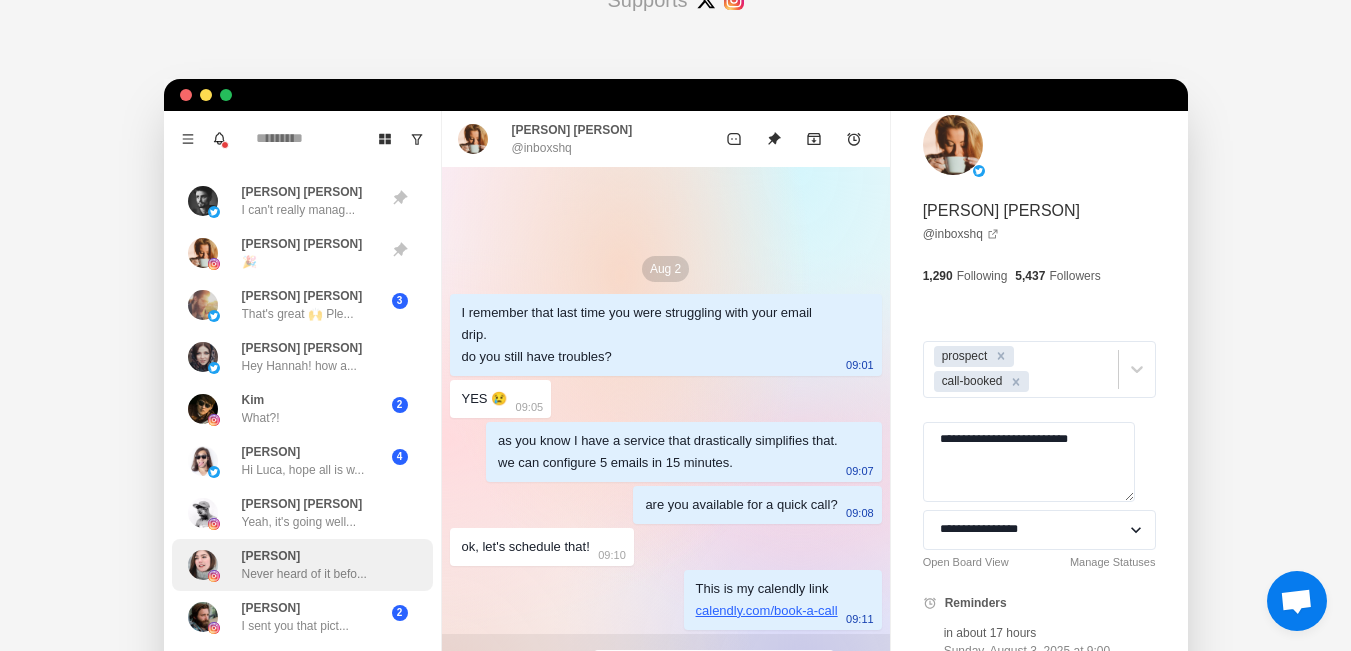 click on "[PERSON] Never heard of it befo..." at bounding box center [304, 565] 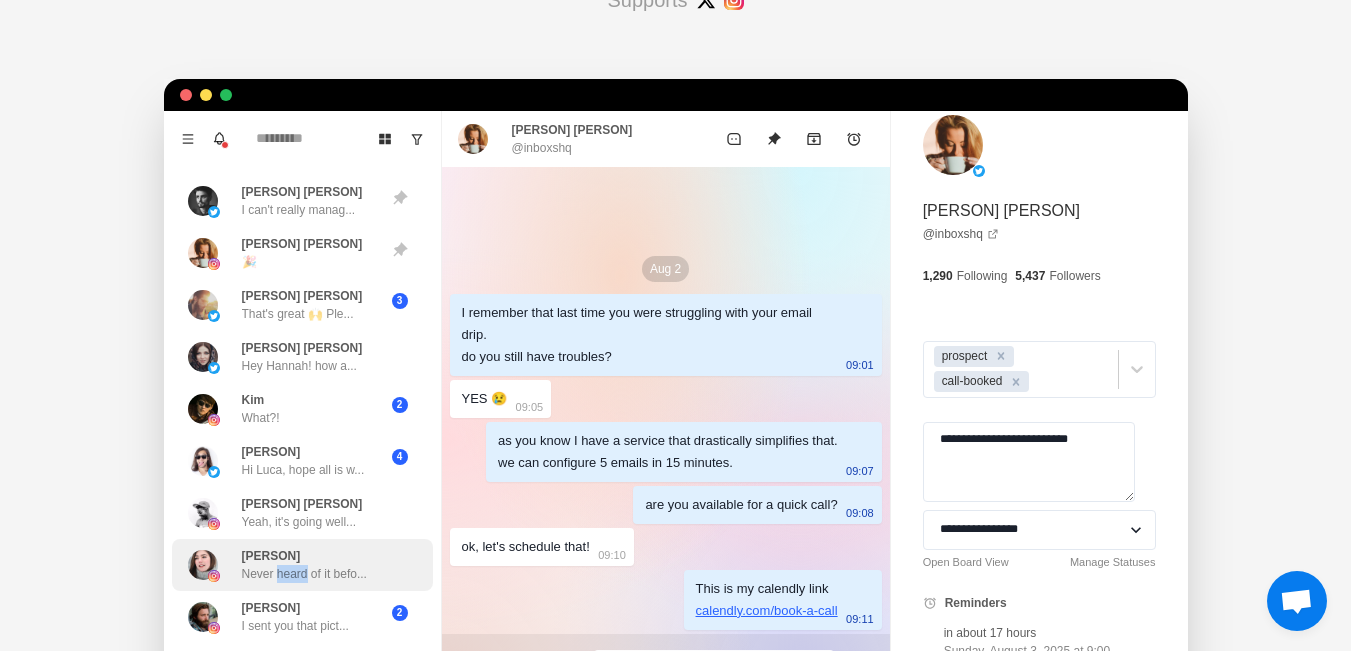 click on "[PERSON] Never heard of it befo..." at bounding box center (304, 565) 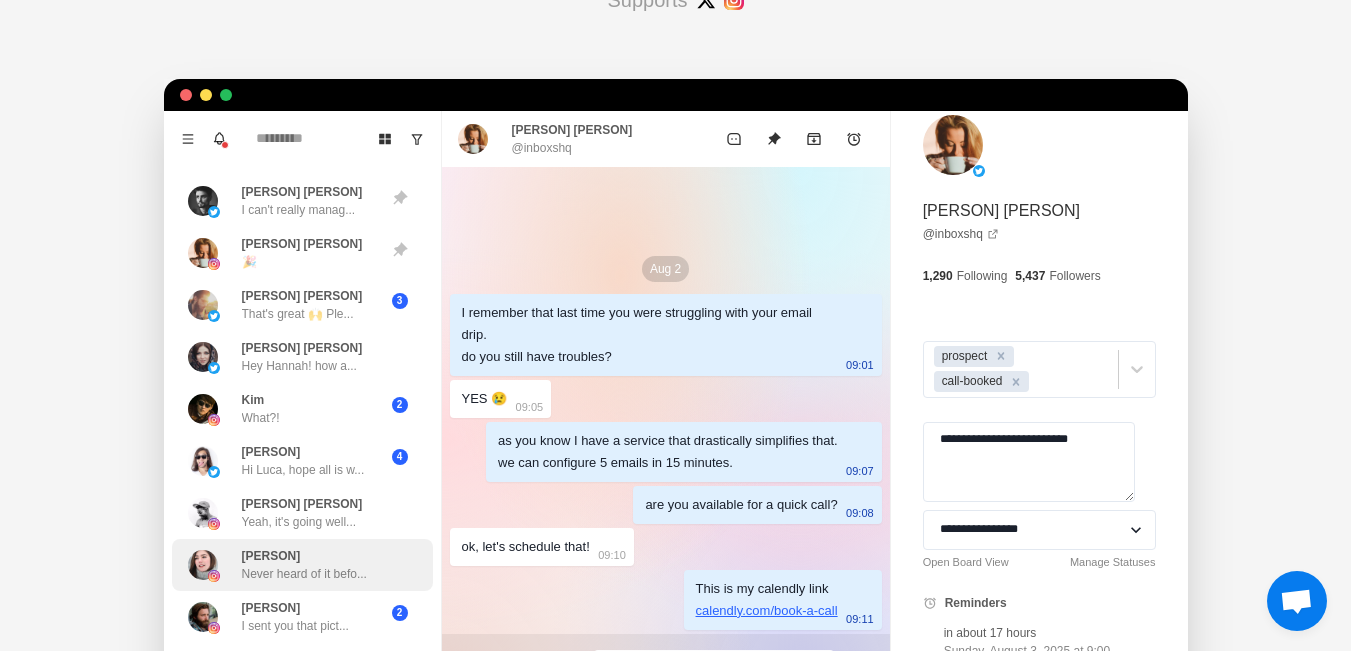 click at bounding box center [400, 565] 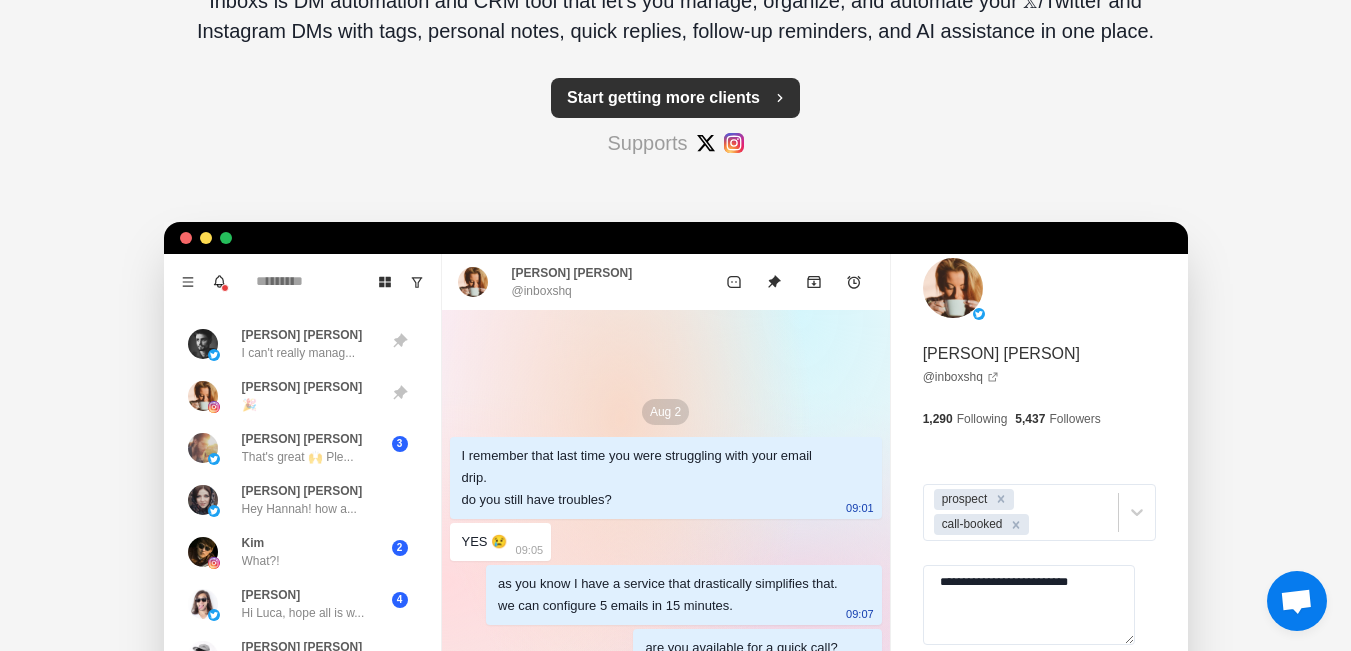 scroll, scrollTop: 400, scrollLeft: 0, axis: vertical 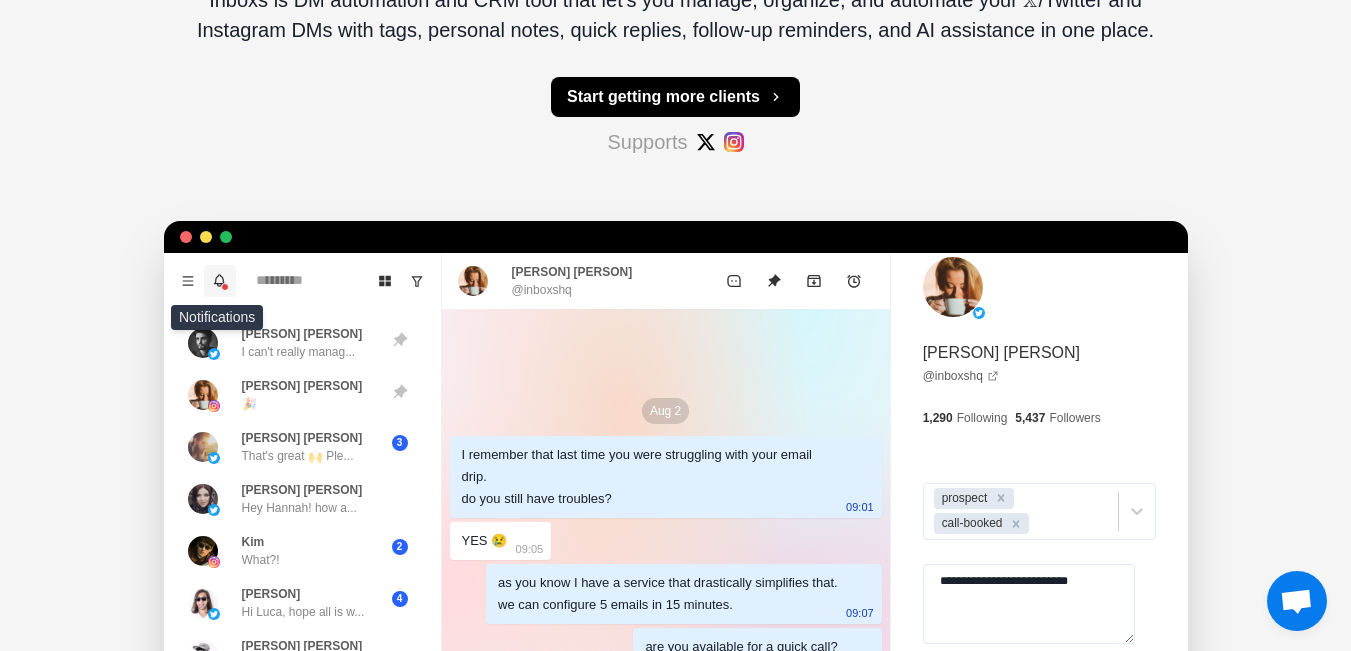 click 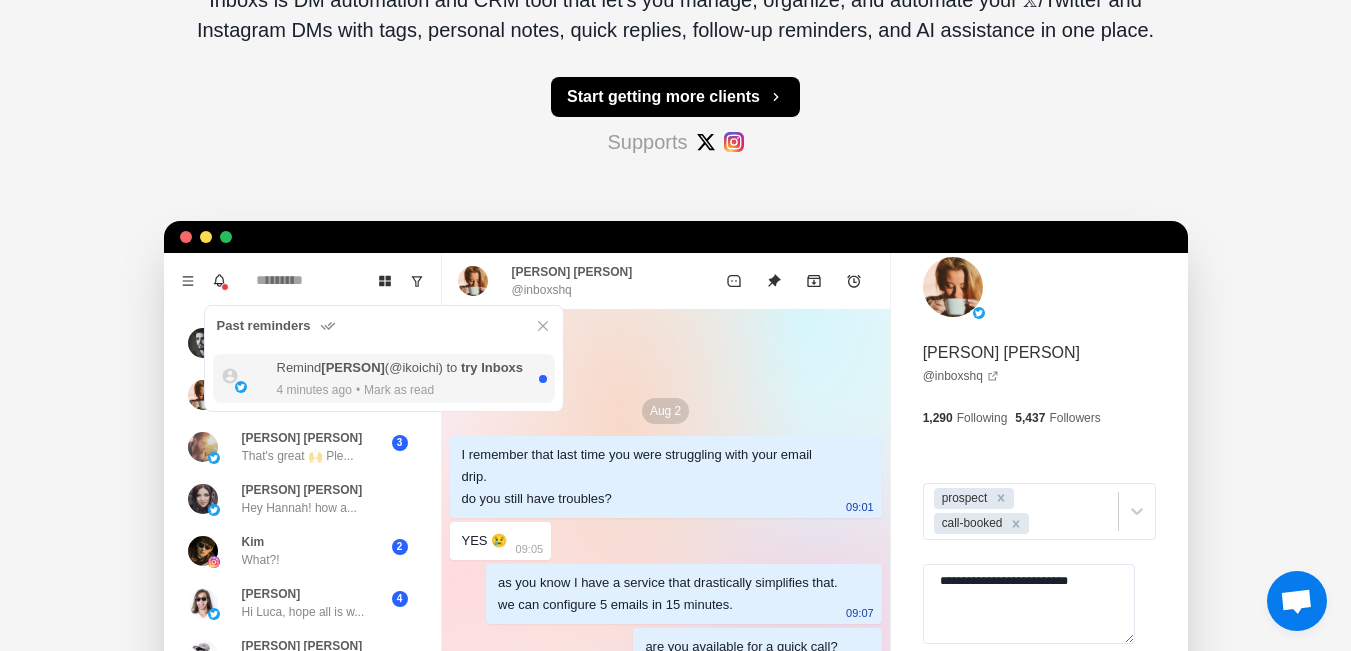 click on "4 minutes ago" at bounding box center (314, 390) 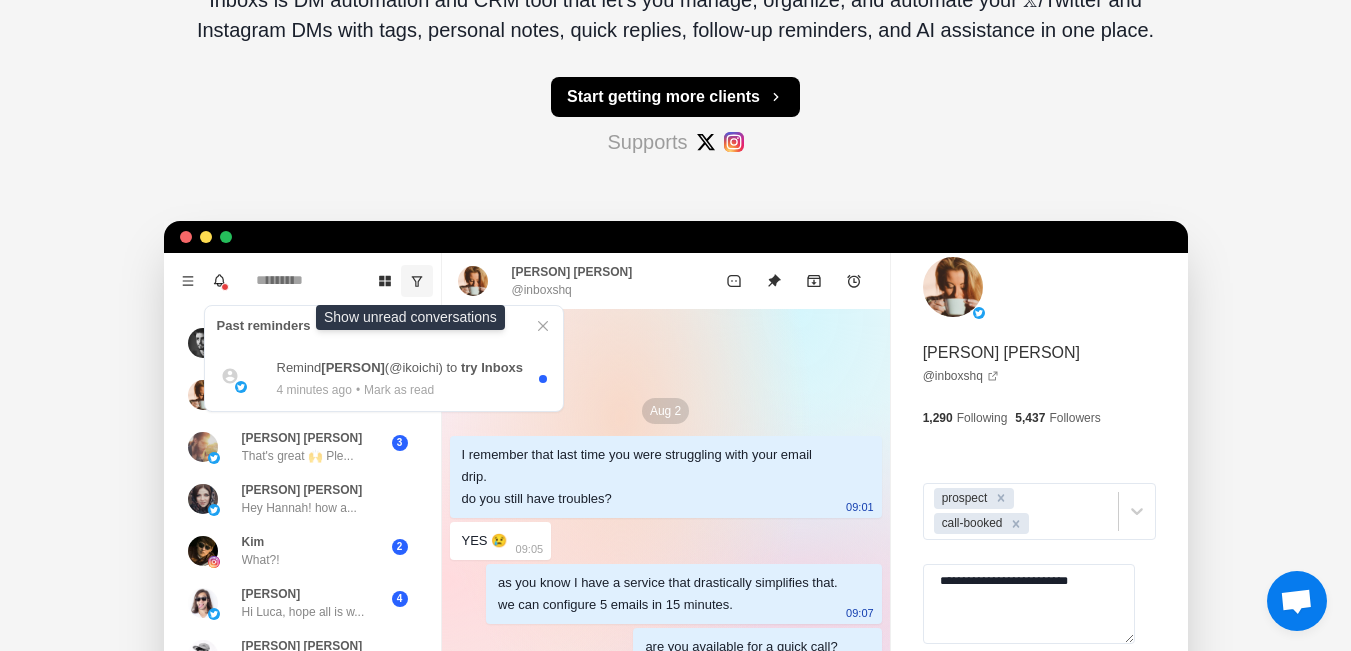click at bounding box center [417, 281] 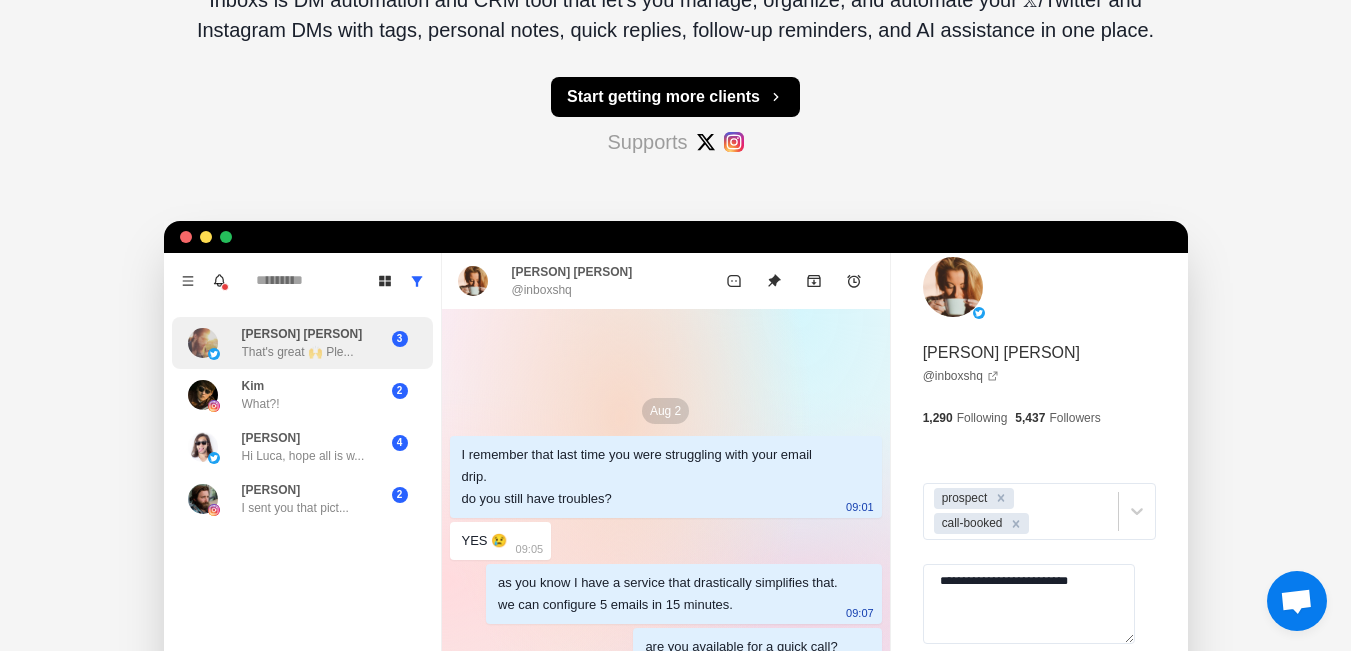 click on "3" at bounding box center (400, 339) 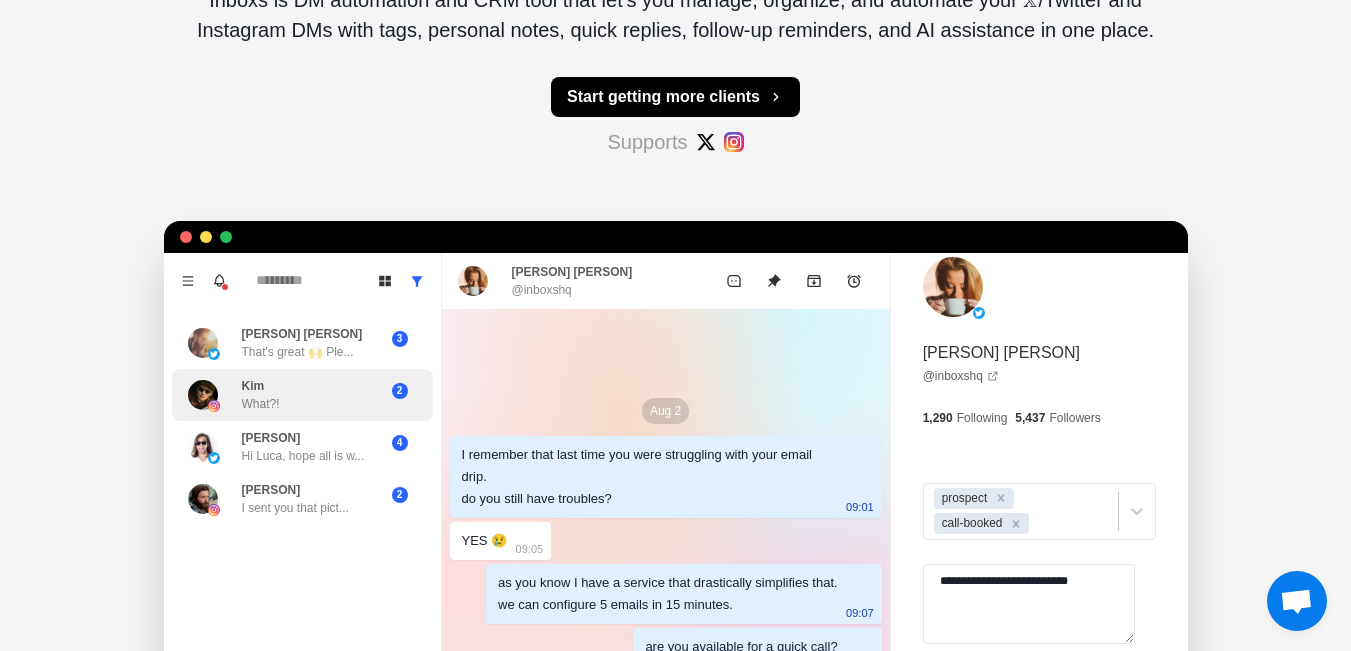 click on "2" at bounding box center [400, 391] 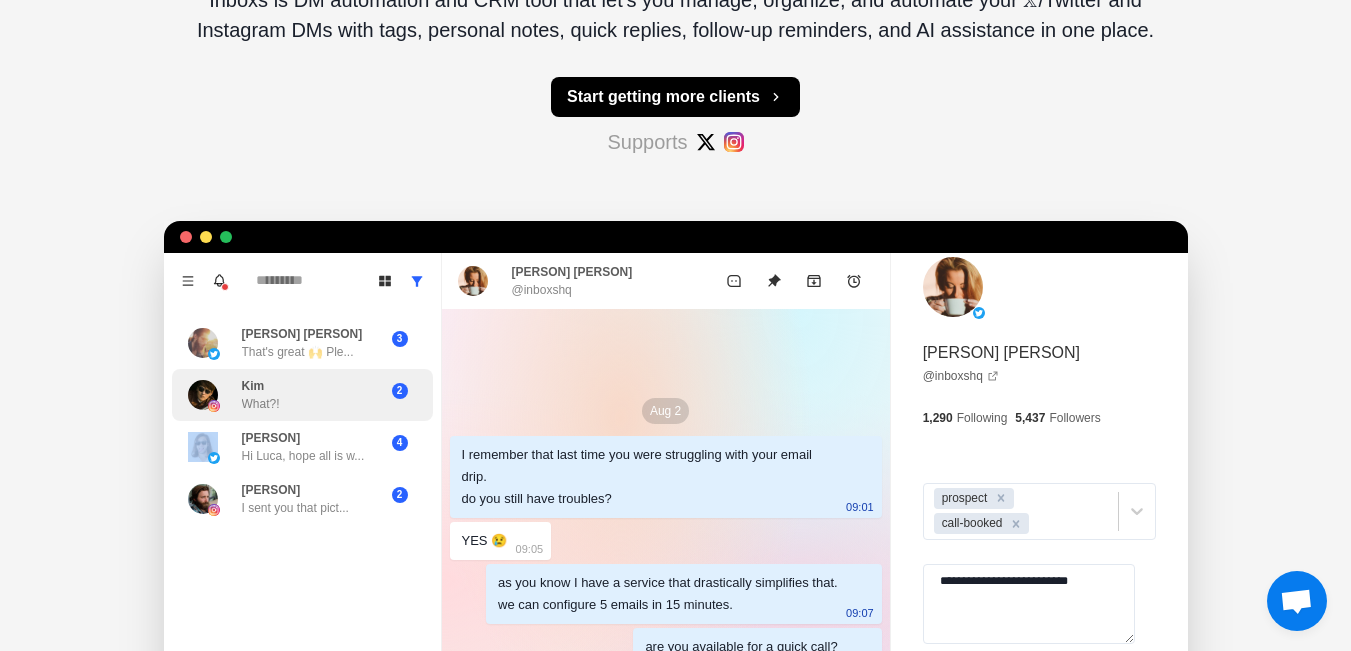 click on "2" at bounding box center (400, 391) 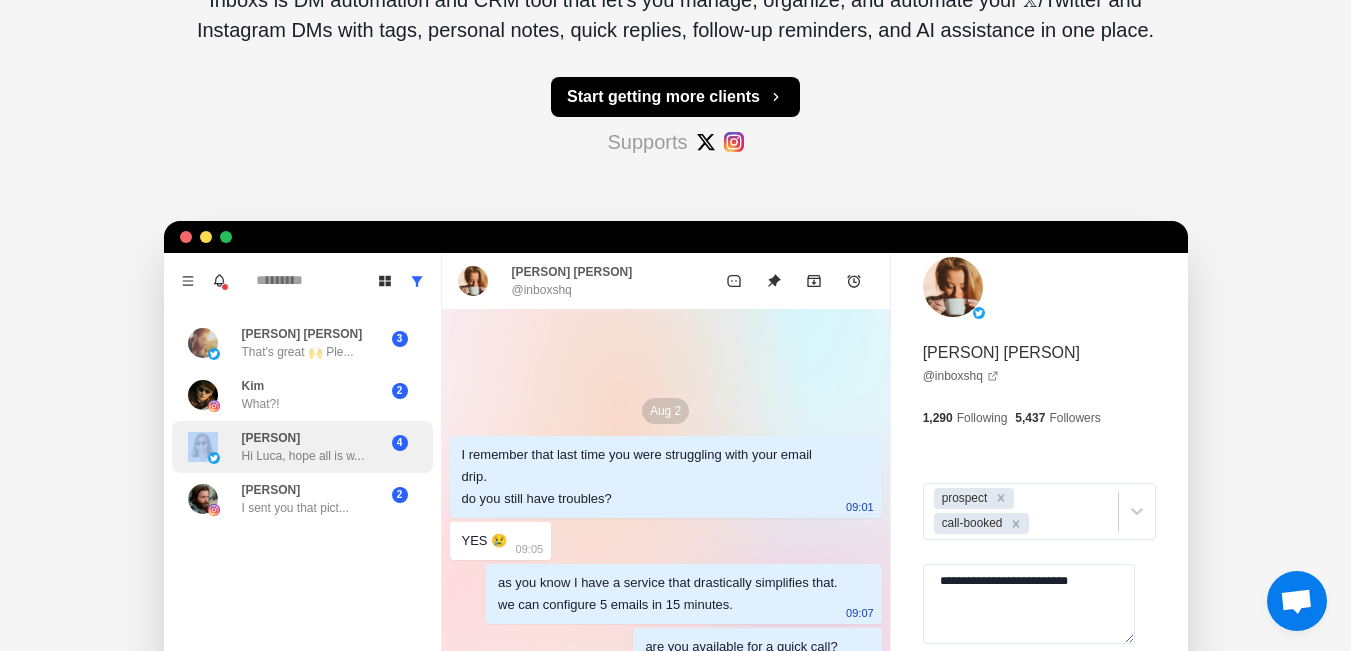 click at bounding box center (203, 447) 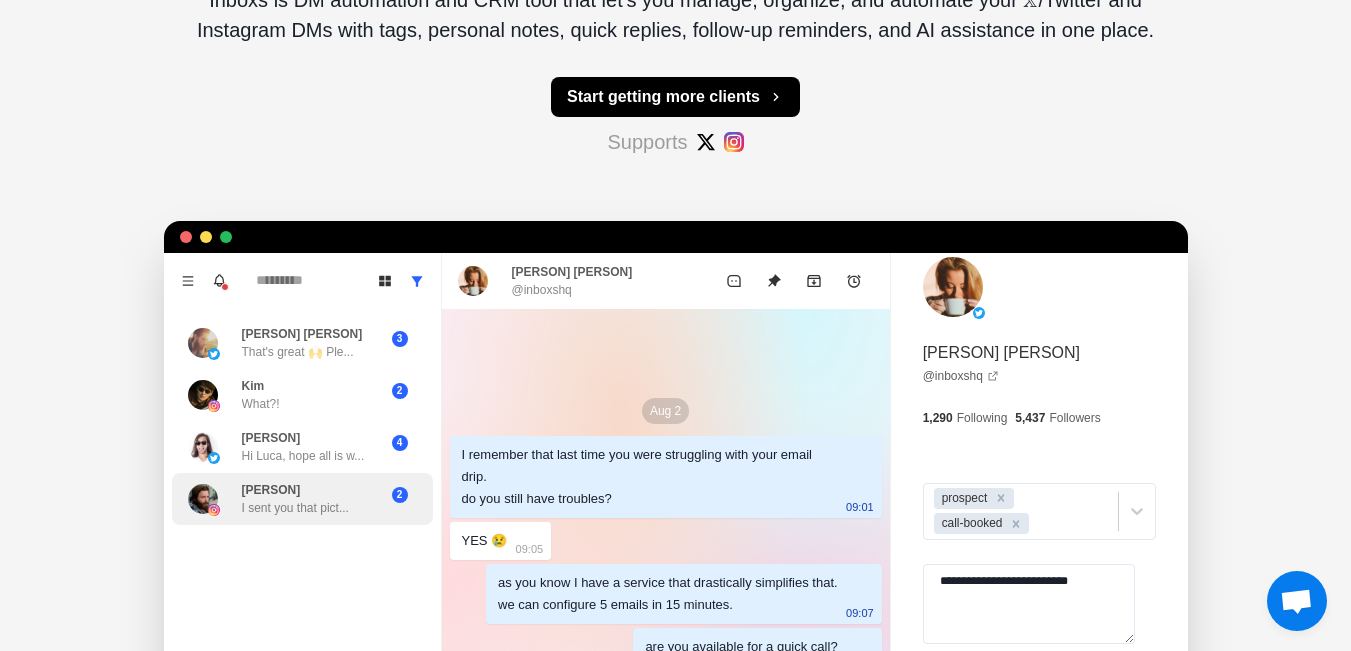 click on "[PERSON] I sent you that pict..." at bounding box center [281, 499] 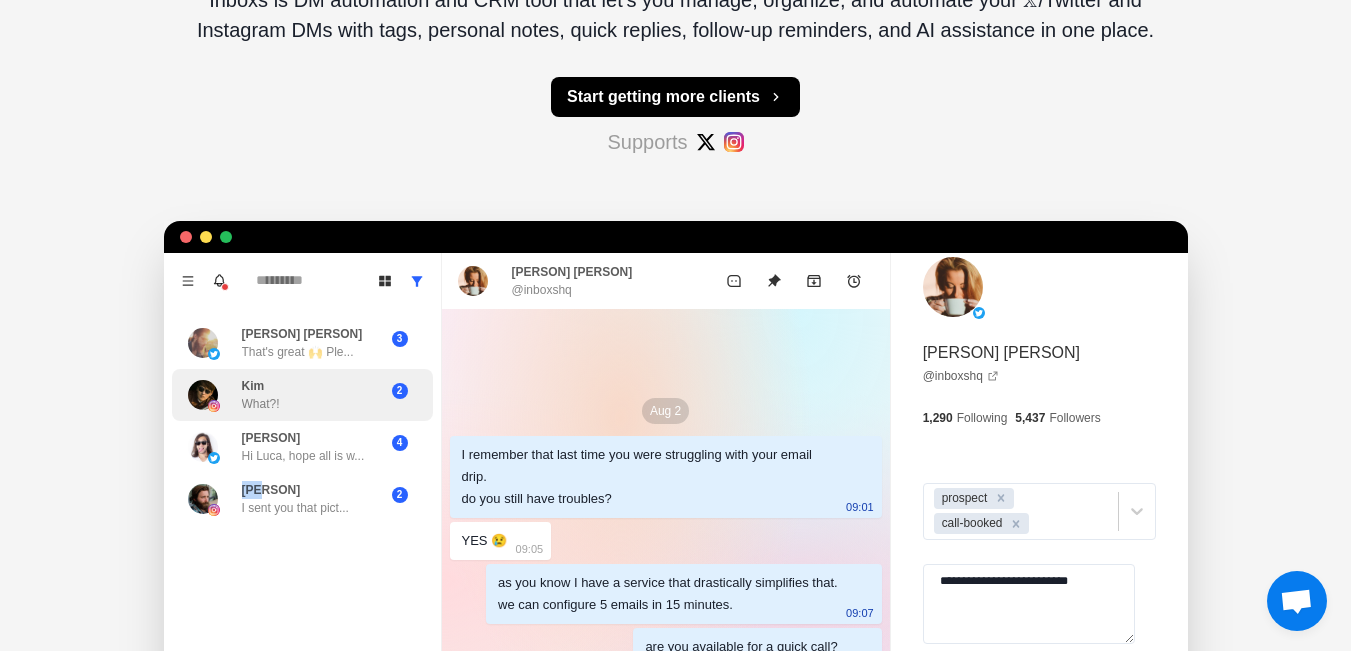 drag, startPoint x: 240, startPoint y: 491, endPoint x: 382, endPoint y: 412, distance: 162.49615 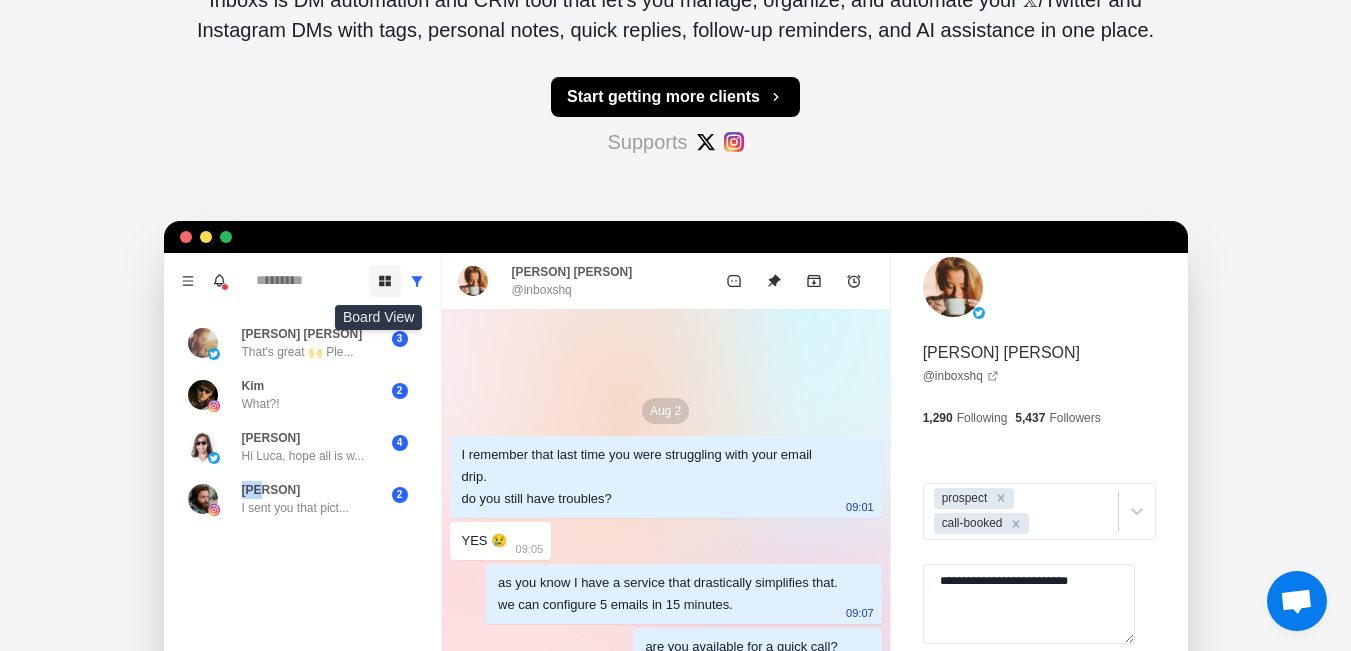 click 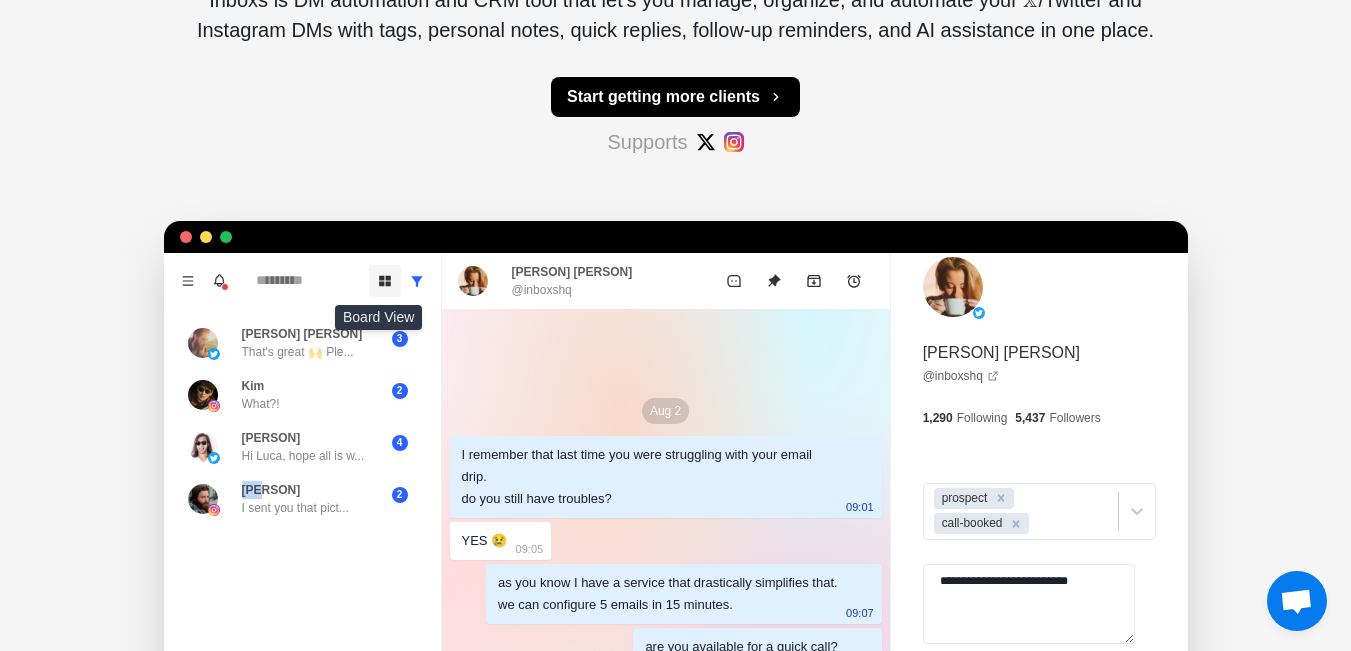 click 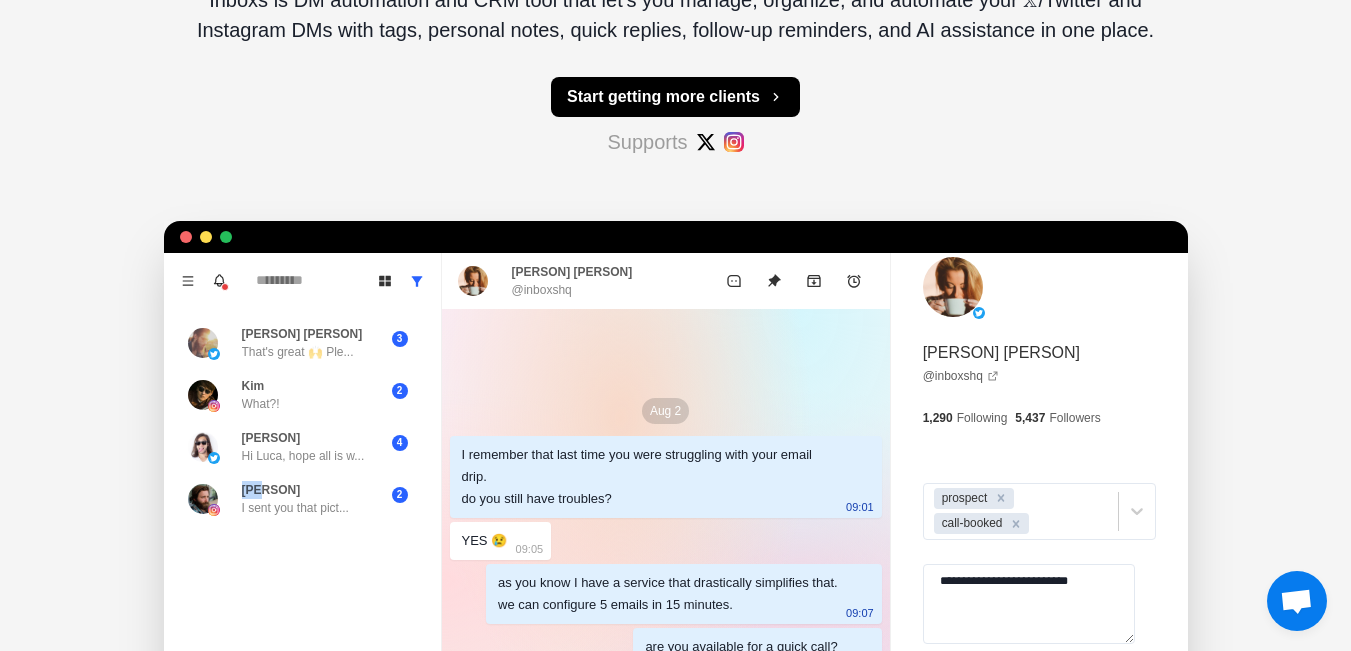 click at bounding box center (473, 281) 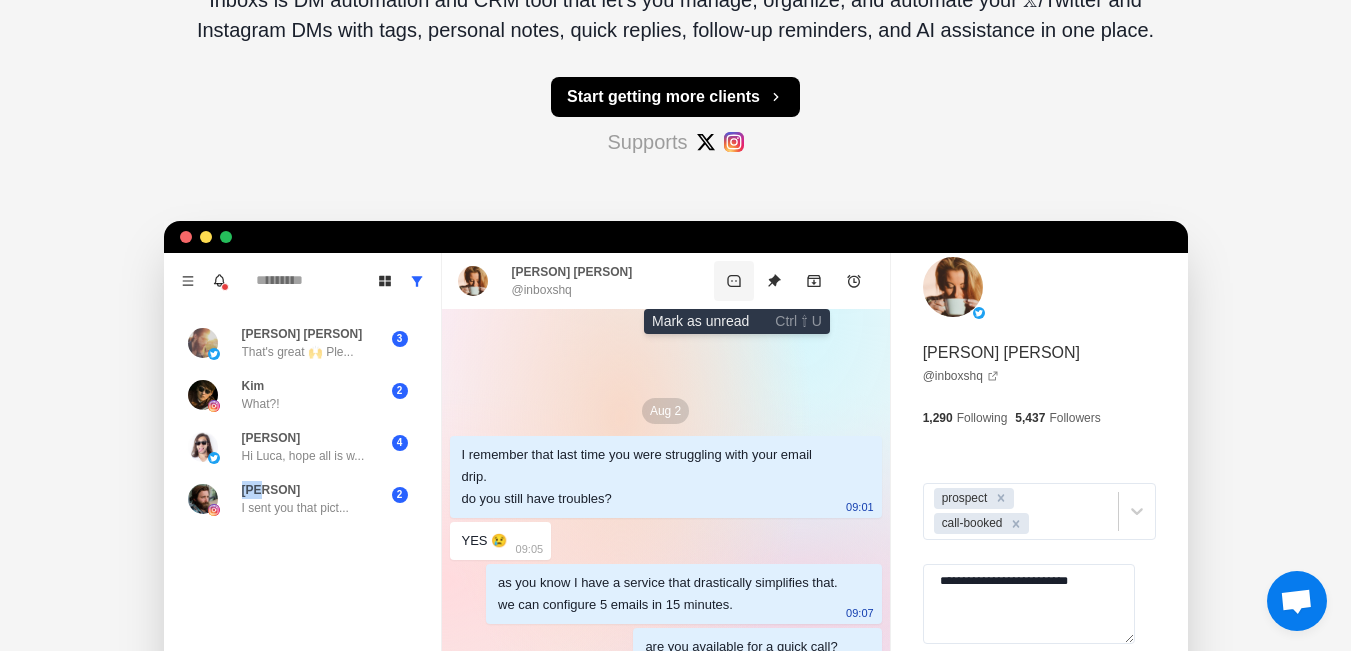 click 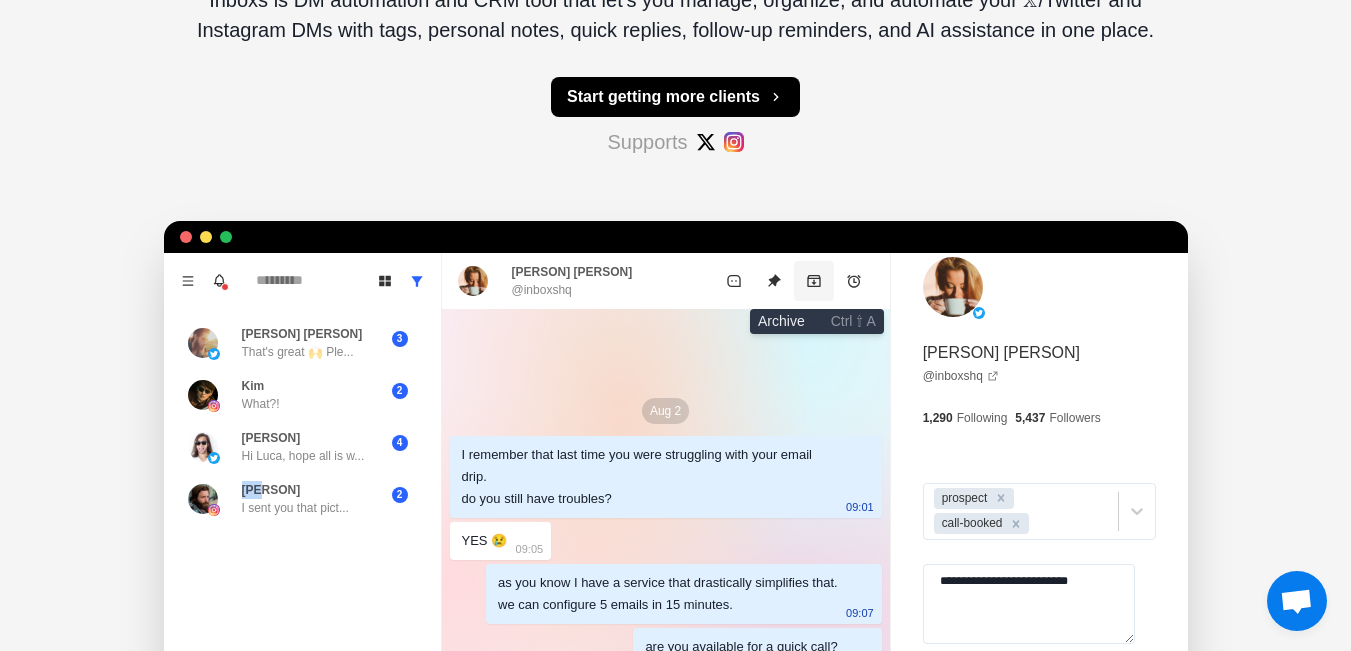 click 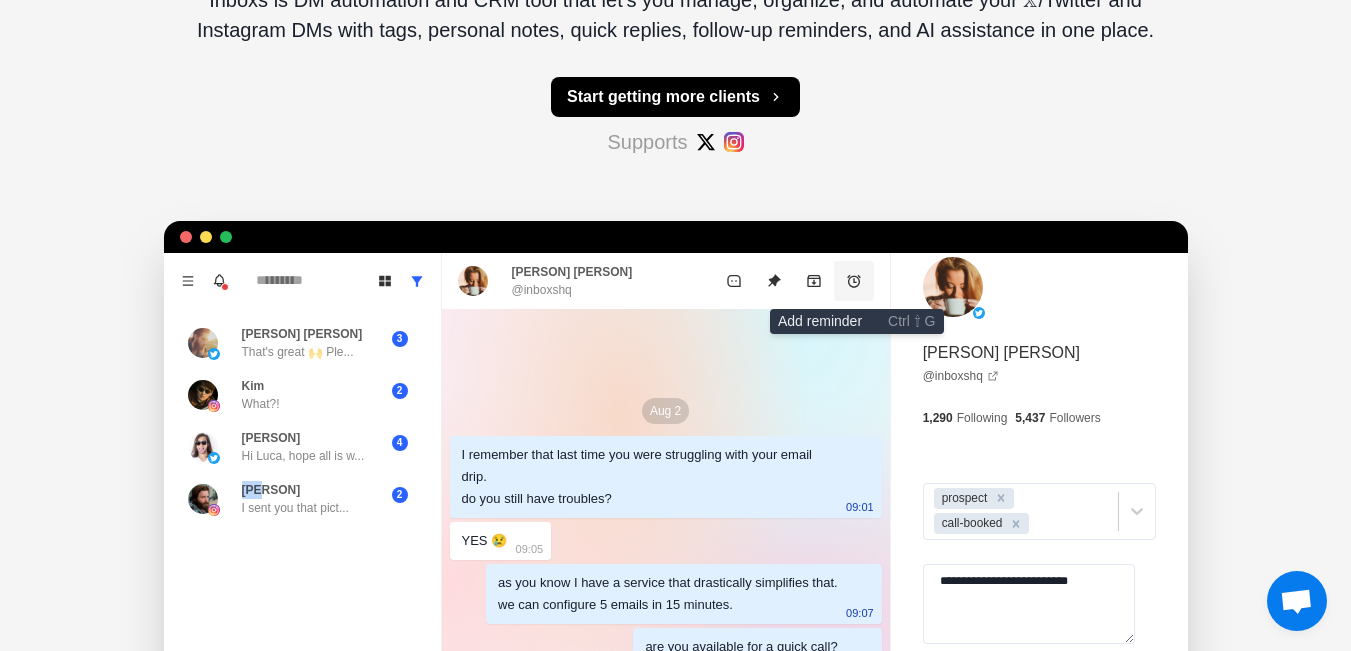 click 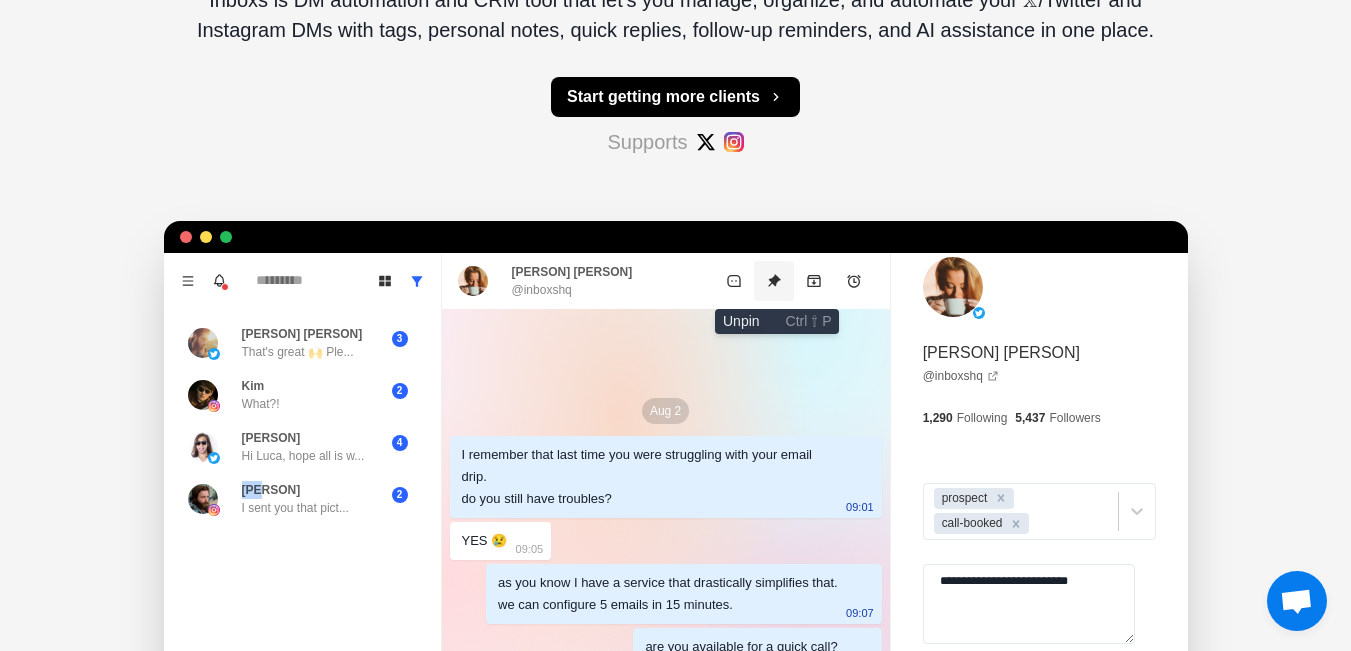 click 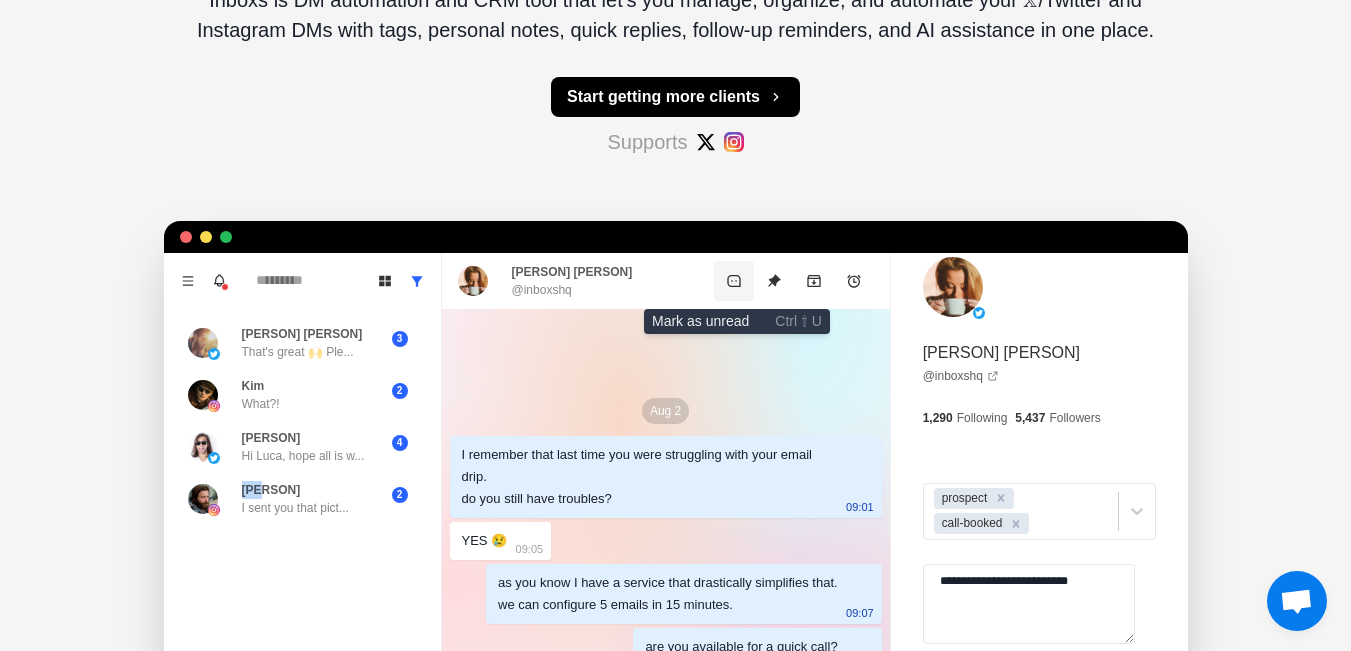 click 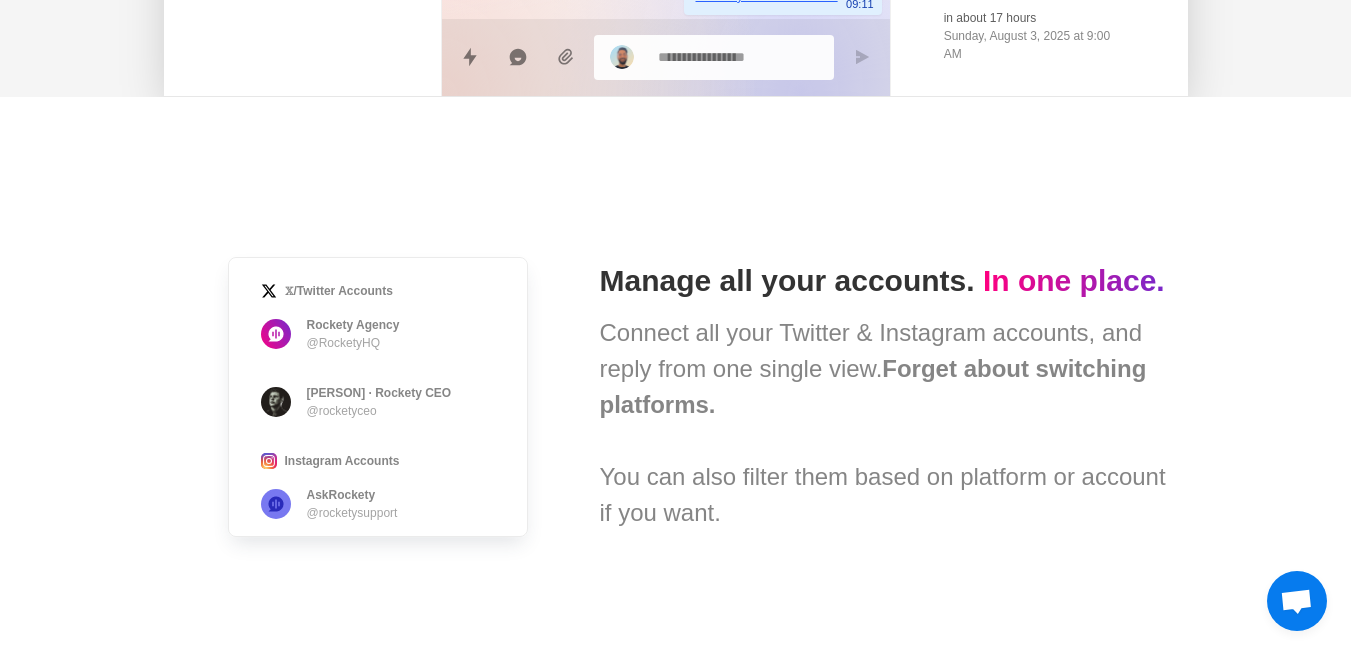scroll, scrollTop: 1200, scrollLeft: 0, axis: vertical 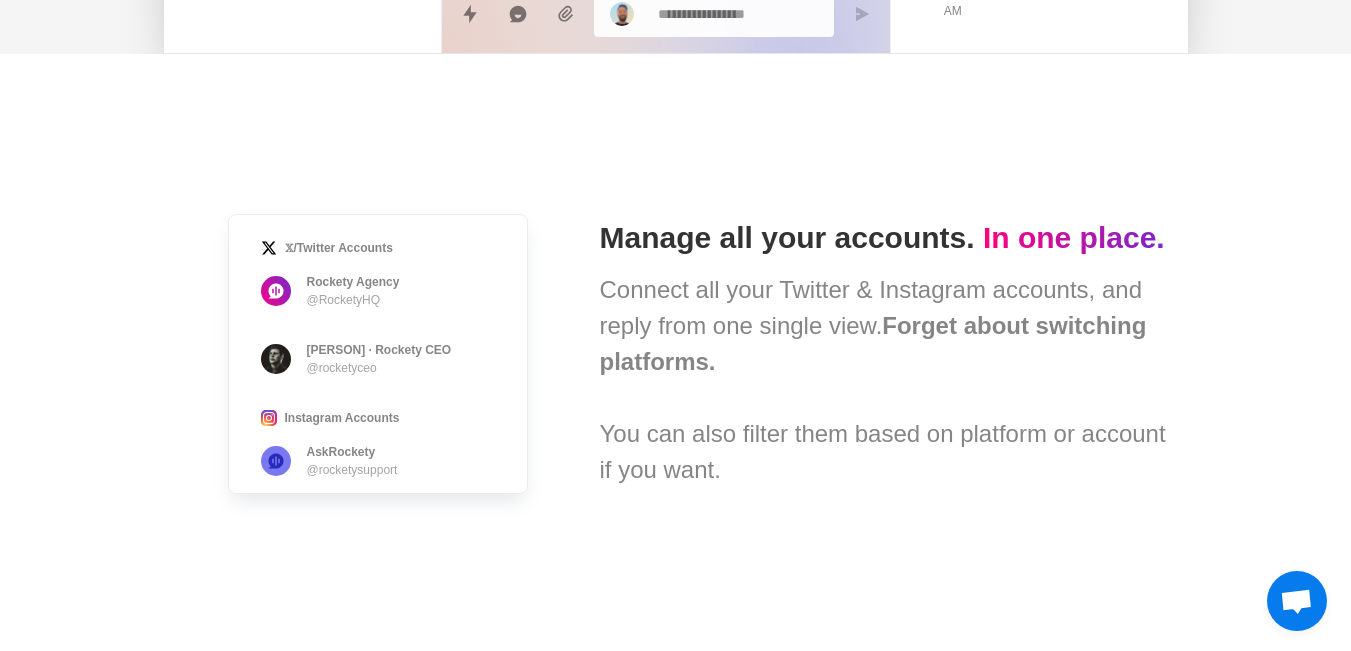 click at bounding box center (1296, 603) 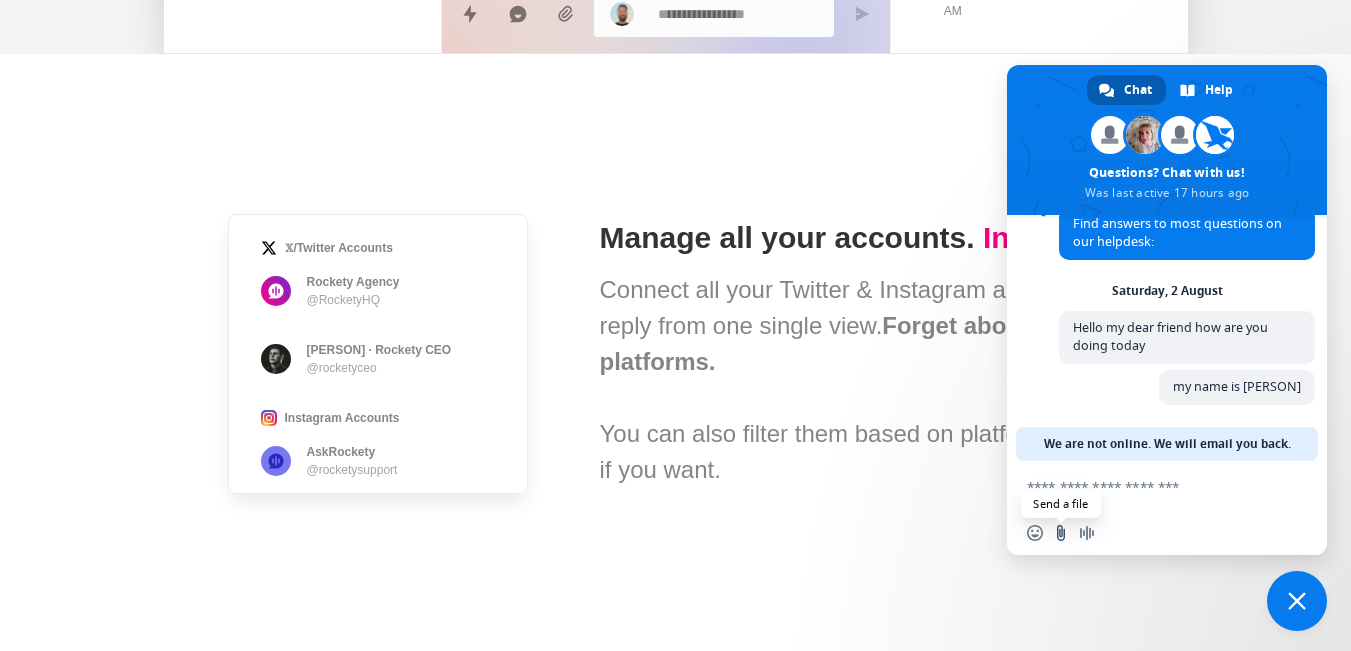 click at bounding box center [1061, 533] 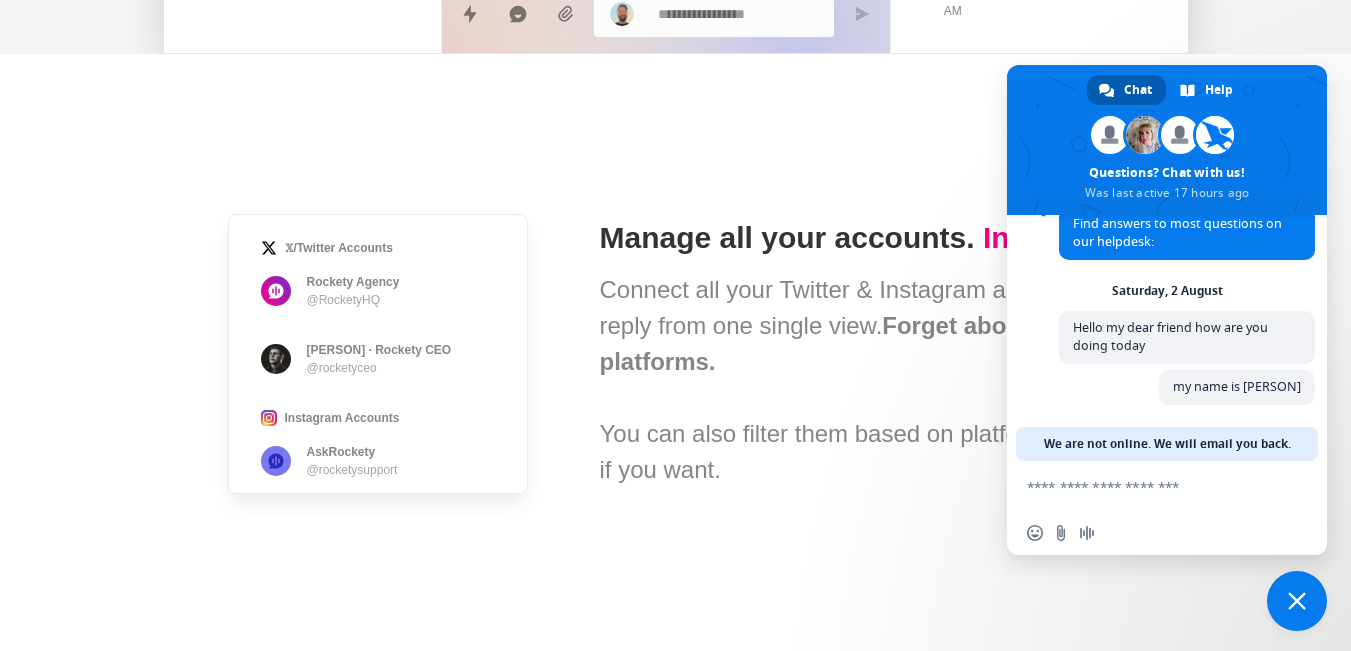 click at bounding box center [1297, 601] 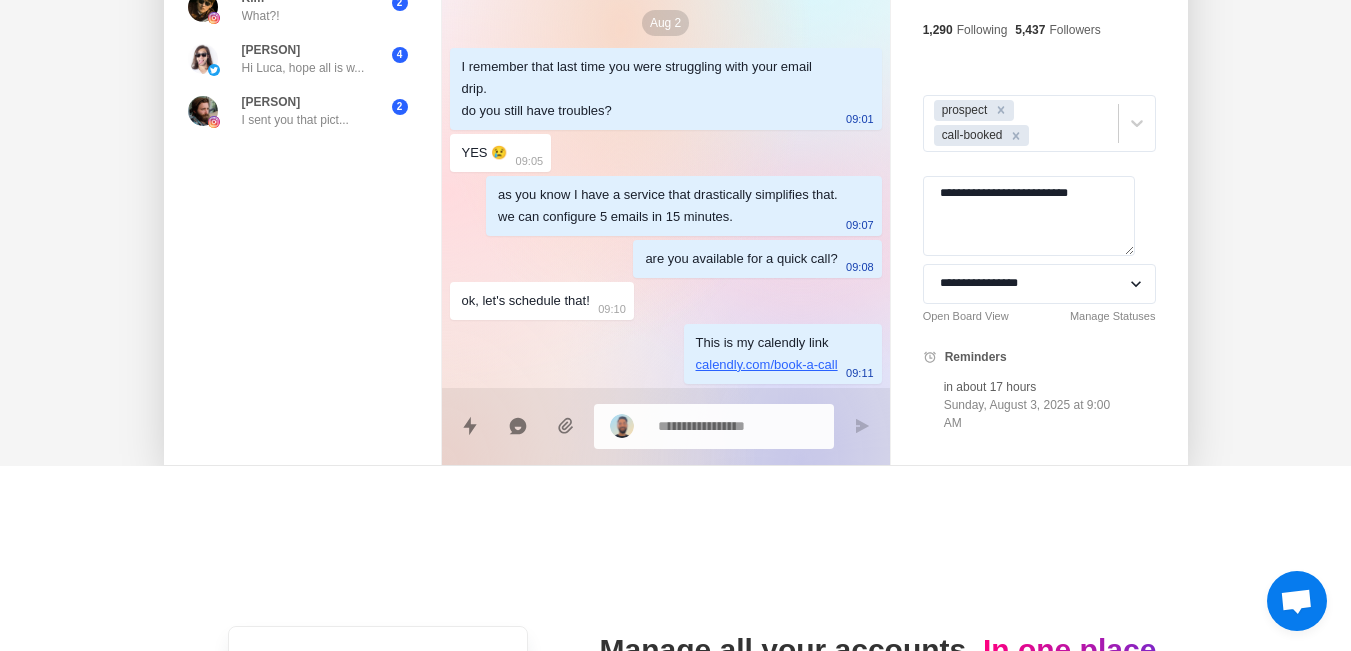scroll, scrollTop: 800, scrollLeft: 0, axis: vertical 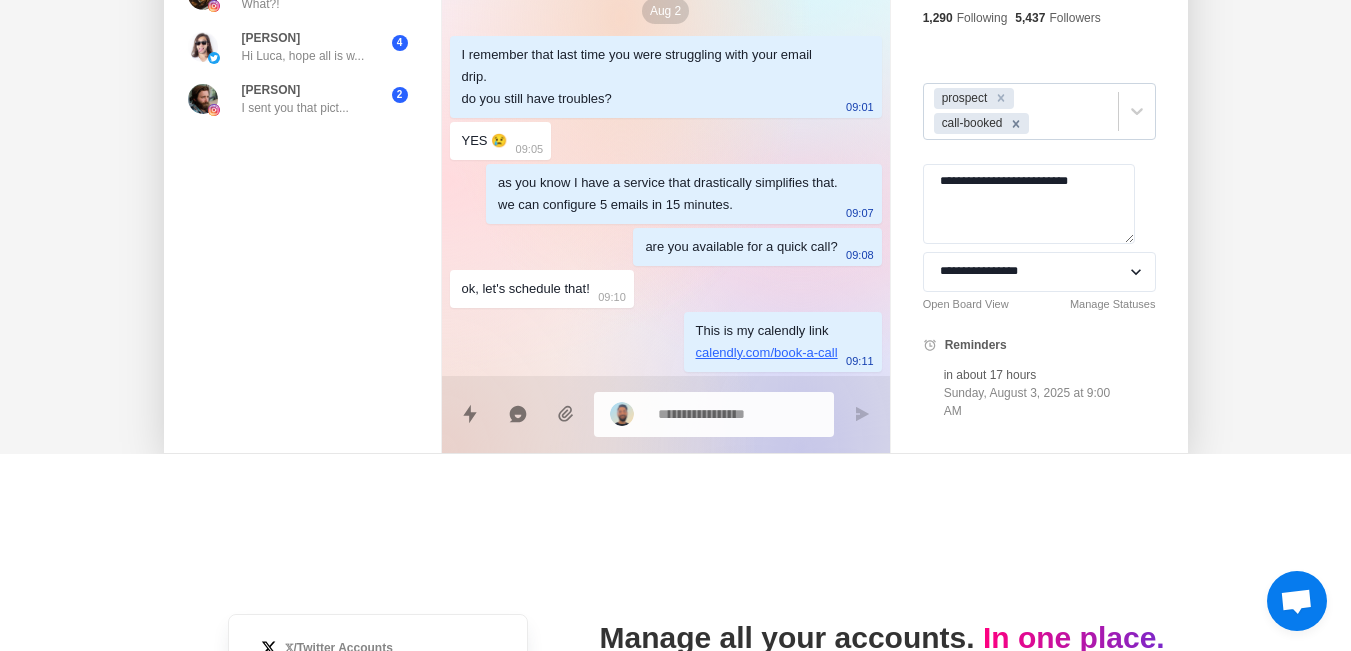 click 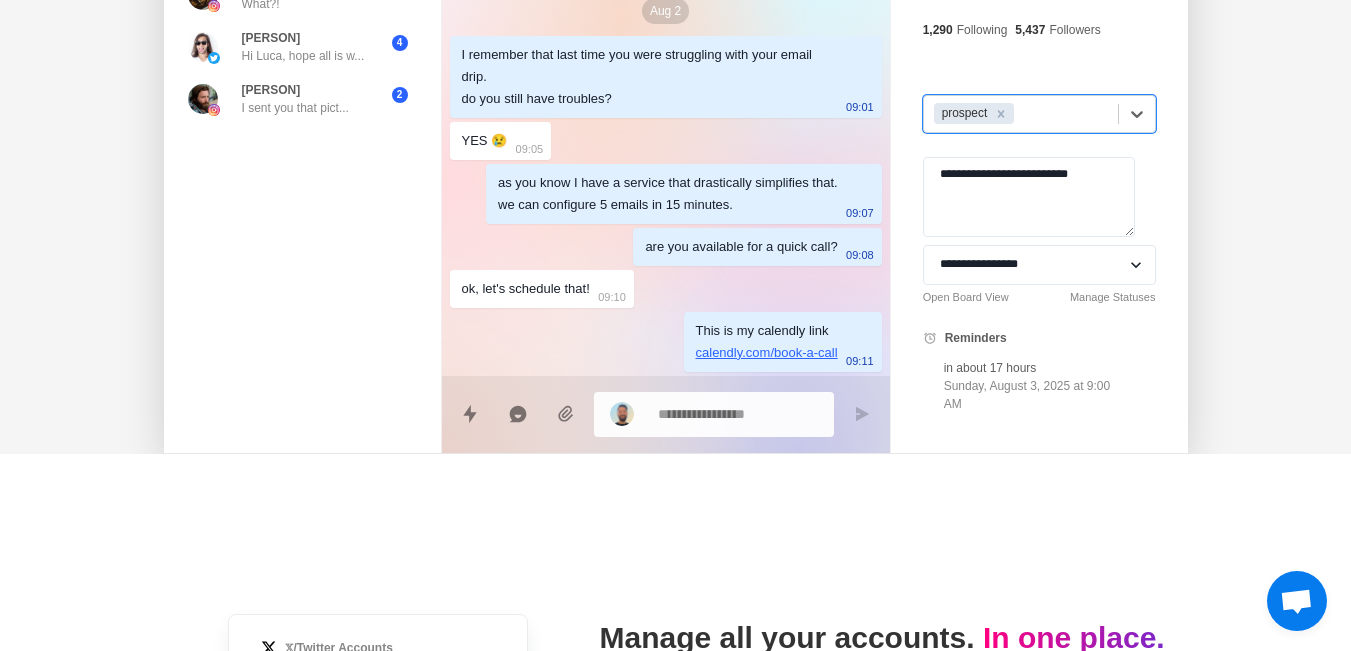 scroll, scrollTop: 0, scrollLeft: 0, axis: both 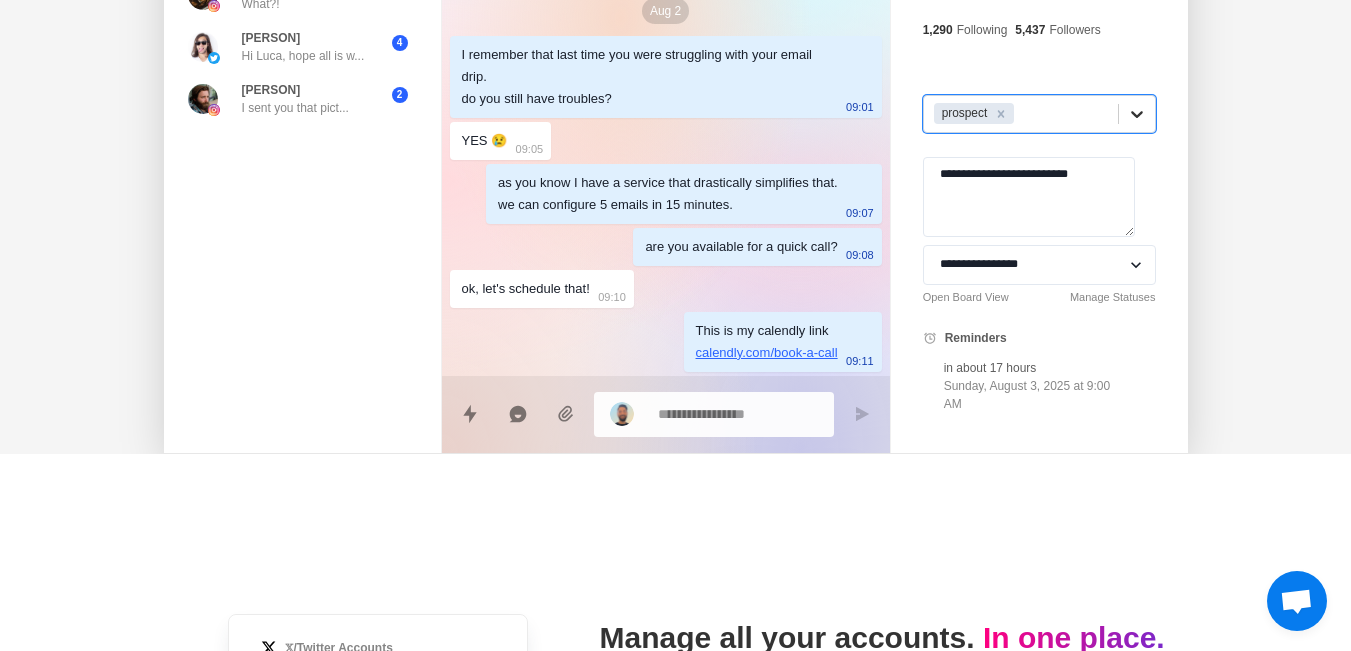 click 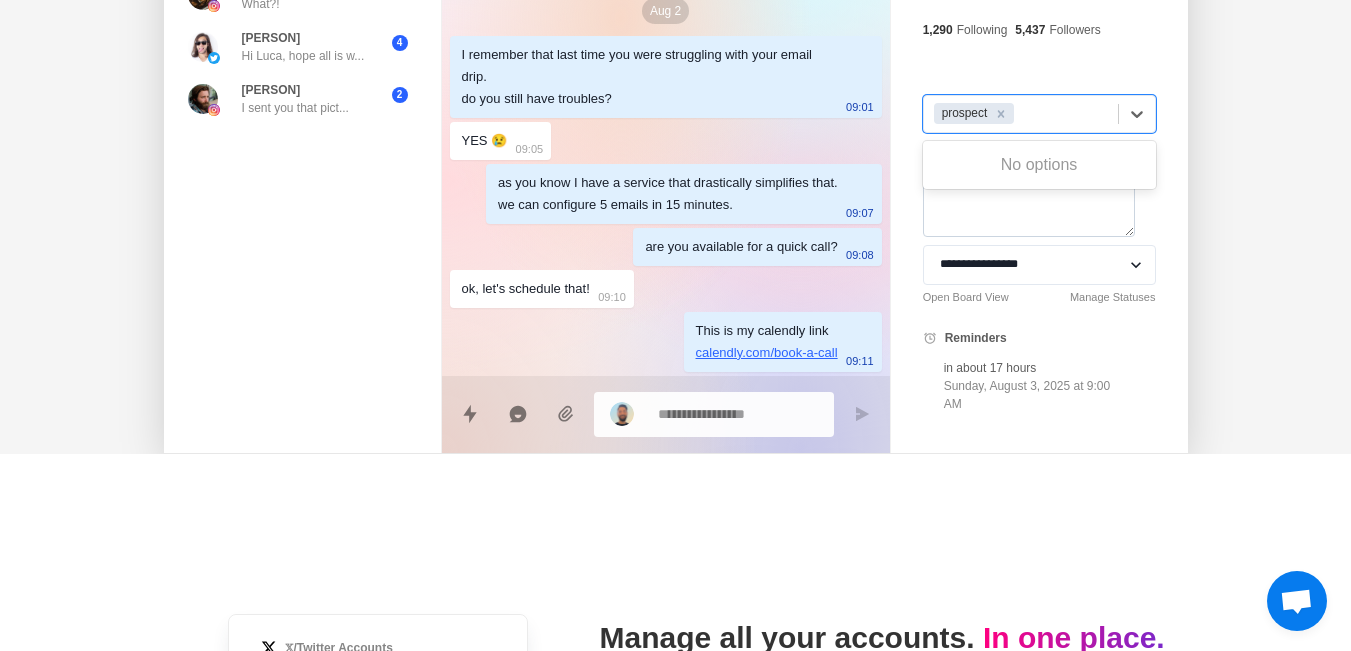 drag, startPoint x: 1110, startPoint y: 173, endPoint x: 1104, endPoint y: 205, distance: 32.55764 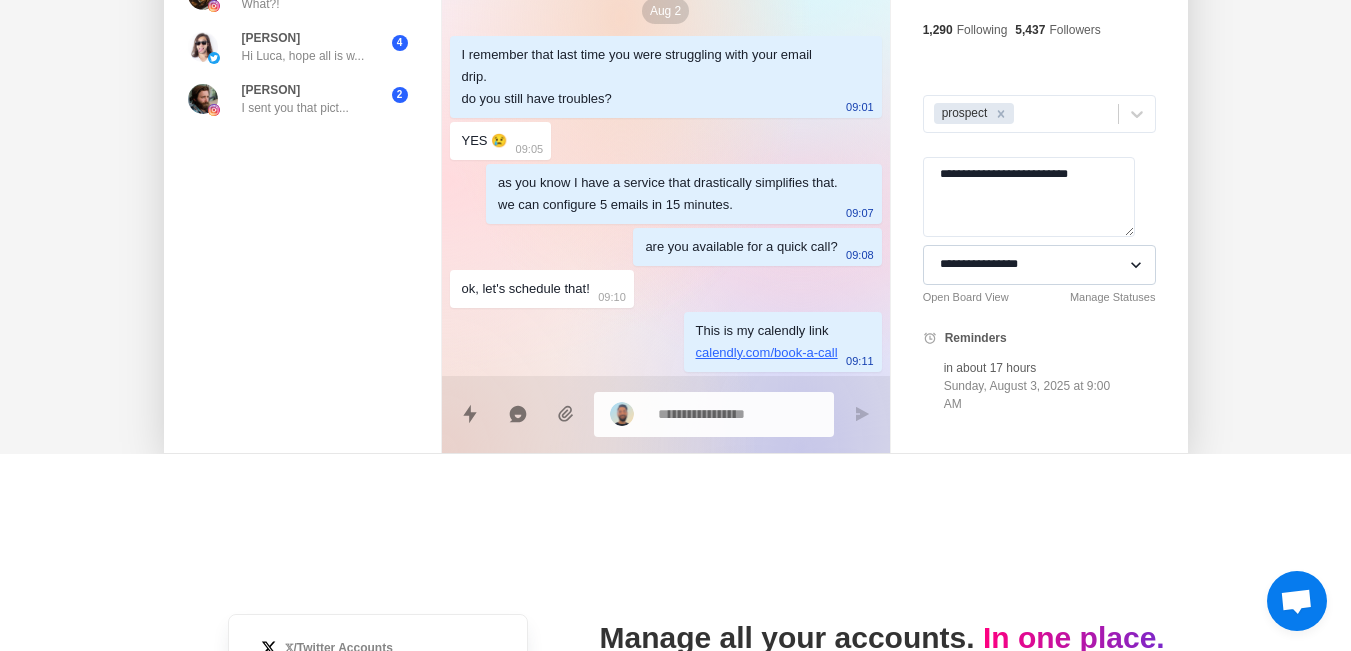drag, startPoint x: 1091, startPoint y: 256, endPoint x: 1079, endPoint y: 271, distance: 19.209373 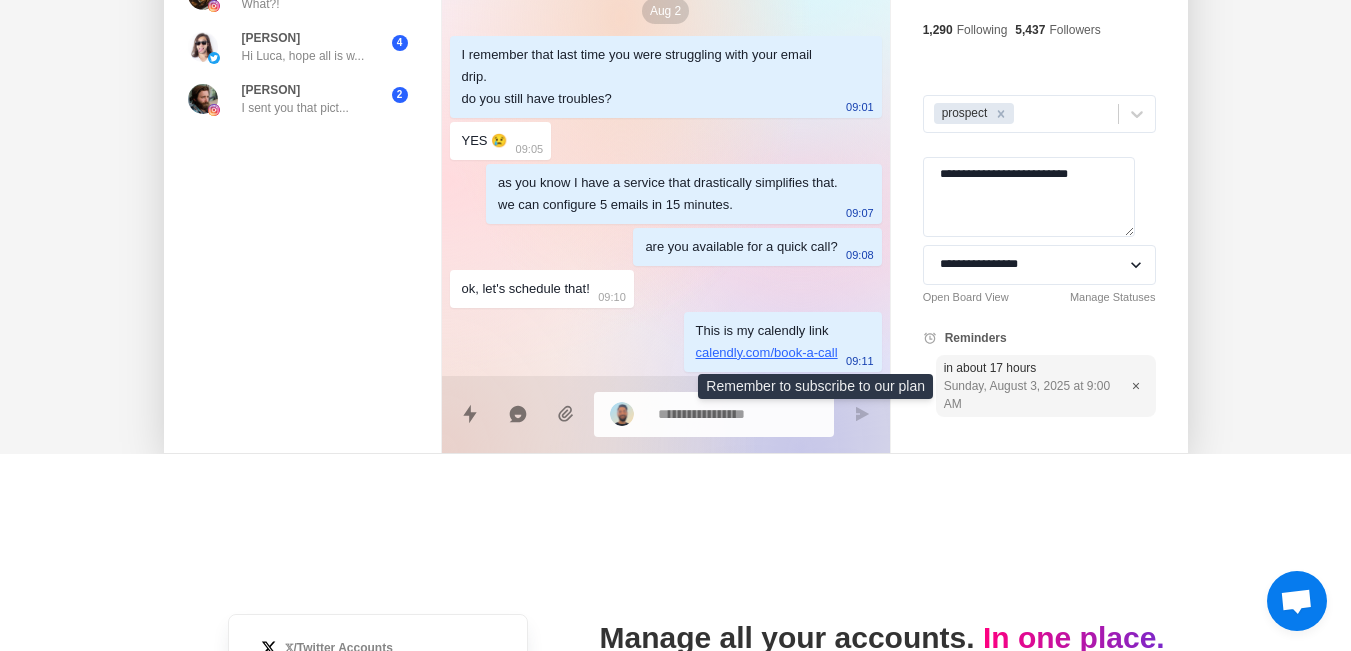 click on "in about 17 hours" at bounding box center [1032, 368] 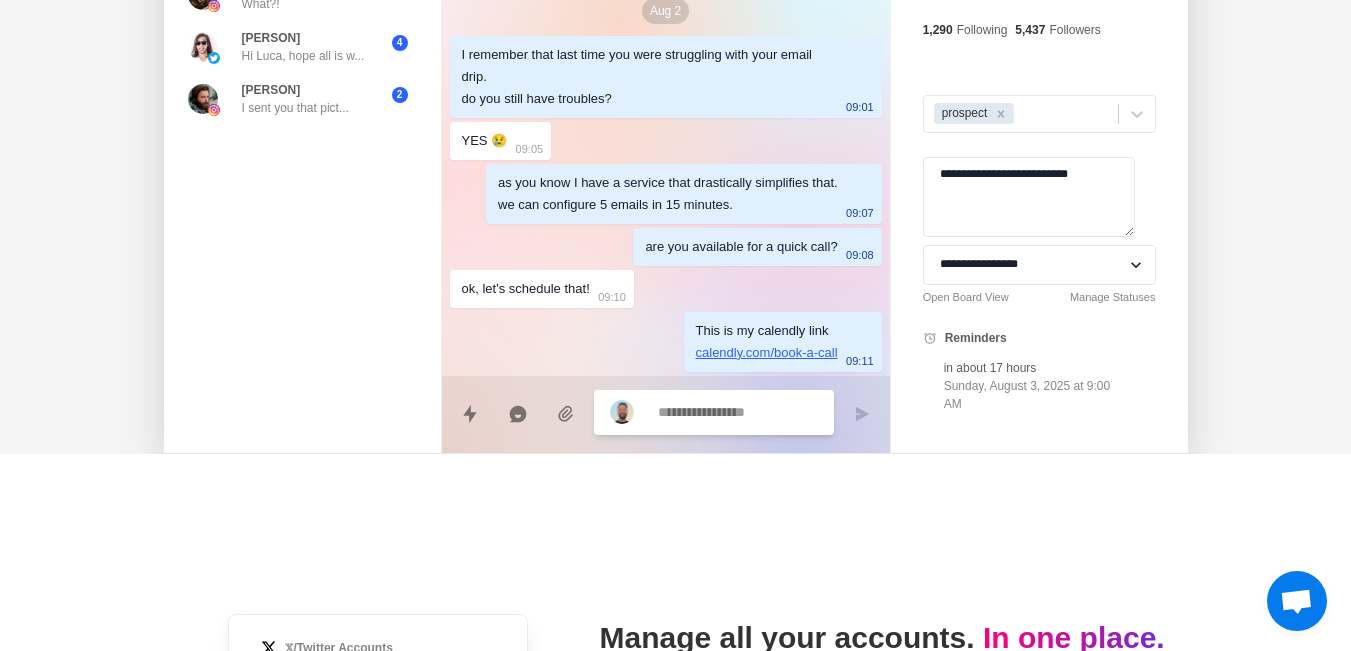 click at bounding box center [738, 412] 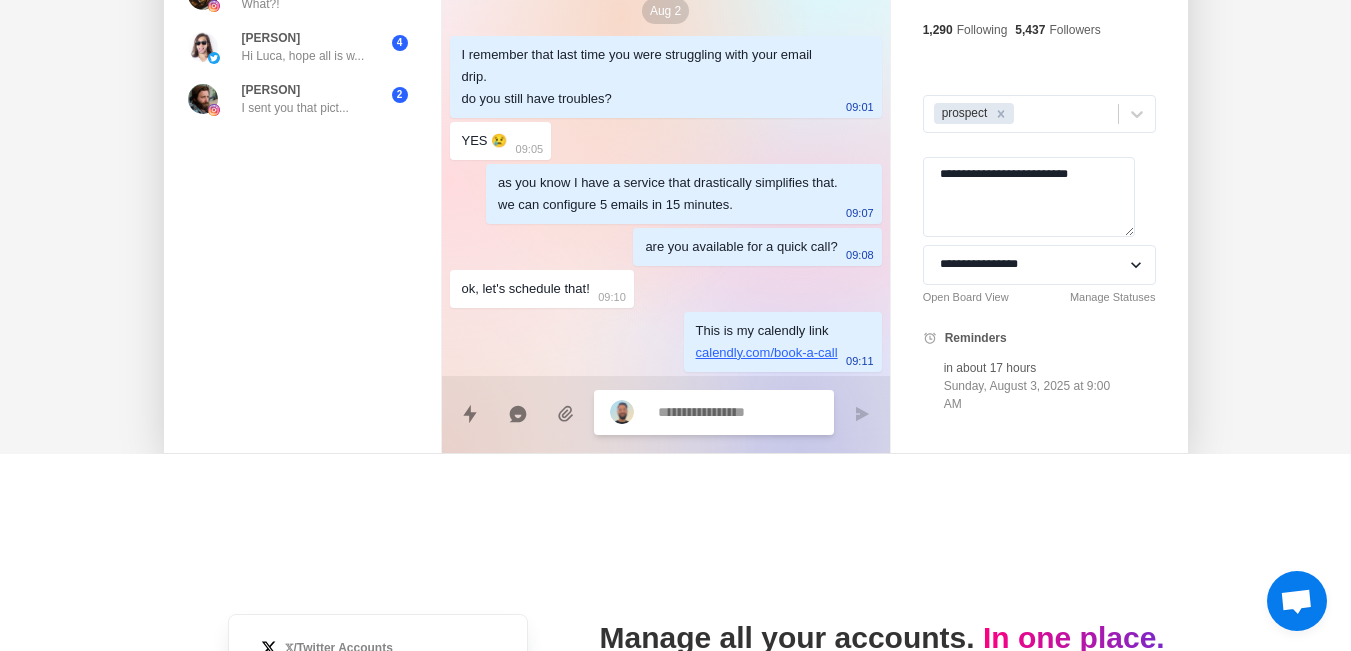 type on "*" 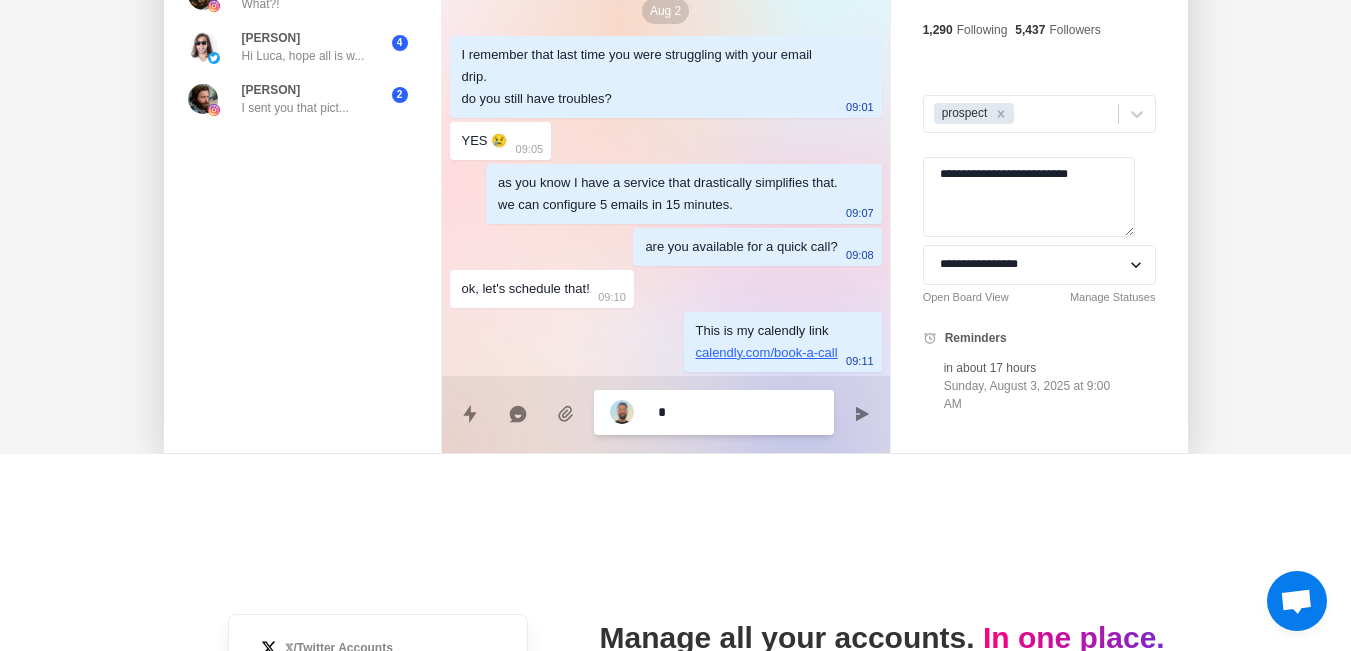 type on "*" 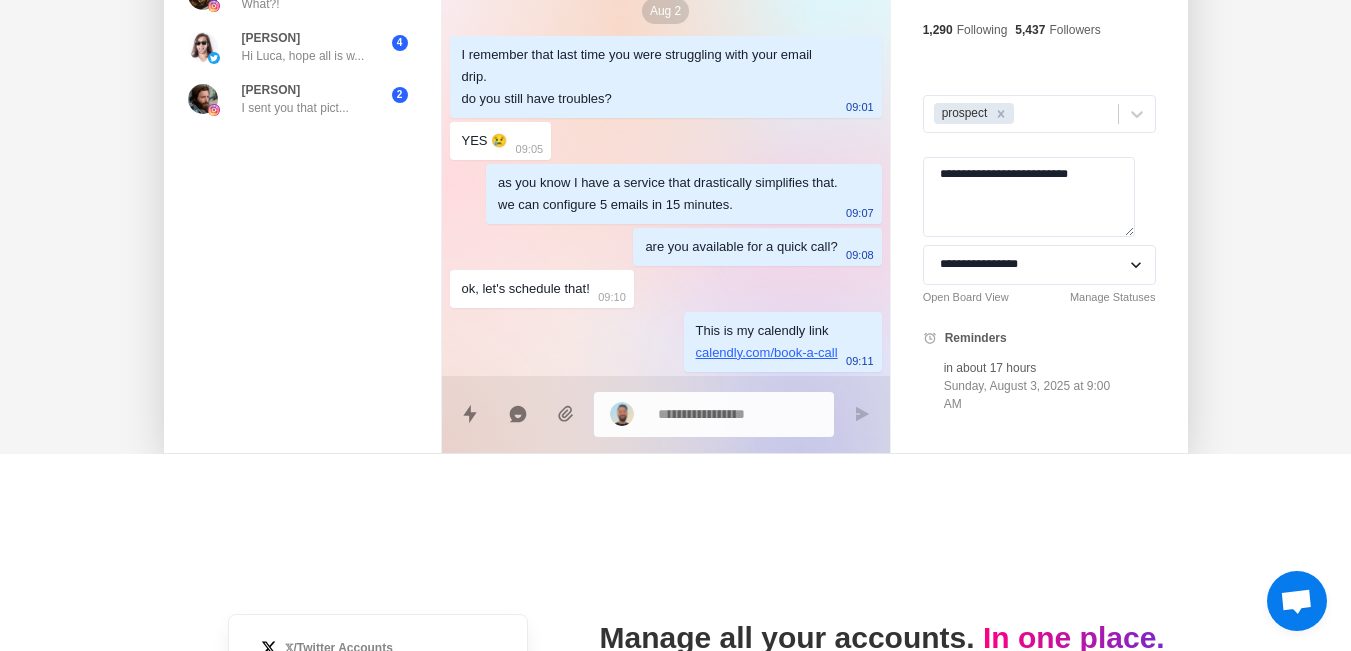 click at bounding box center (1296, 603) 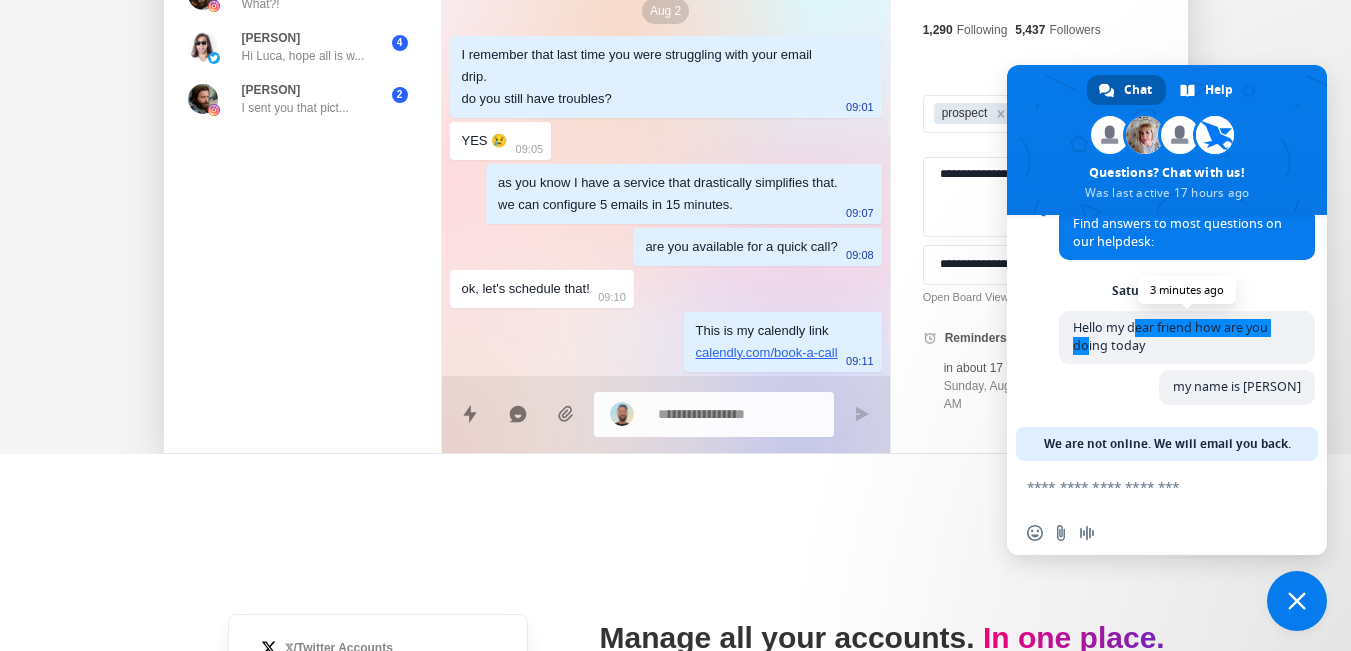 drag, startPoint x: 1077, startPoint y: 338, endPoint x: 1083, endPoint y: 320, distance: 18.973665 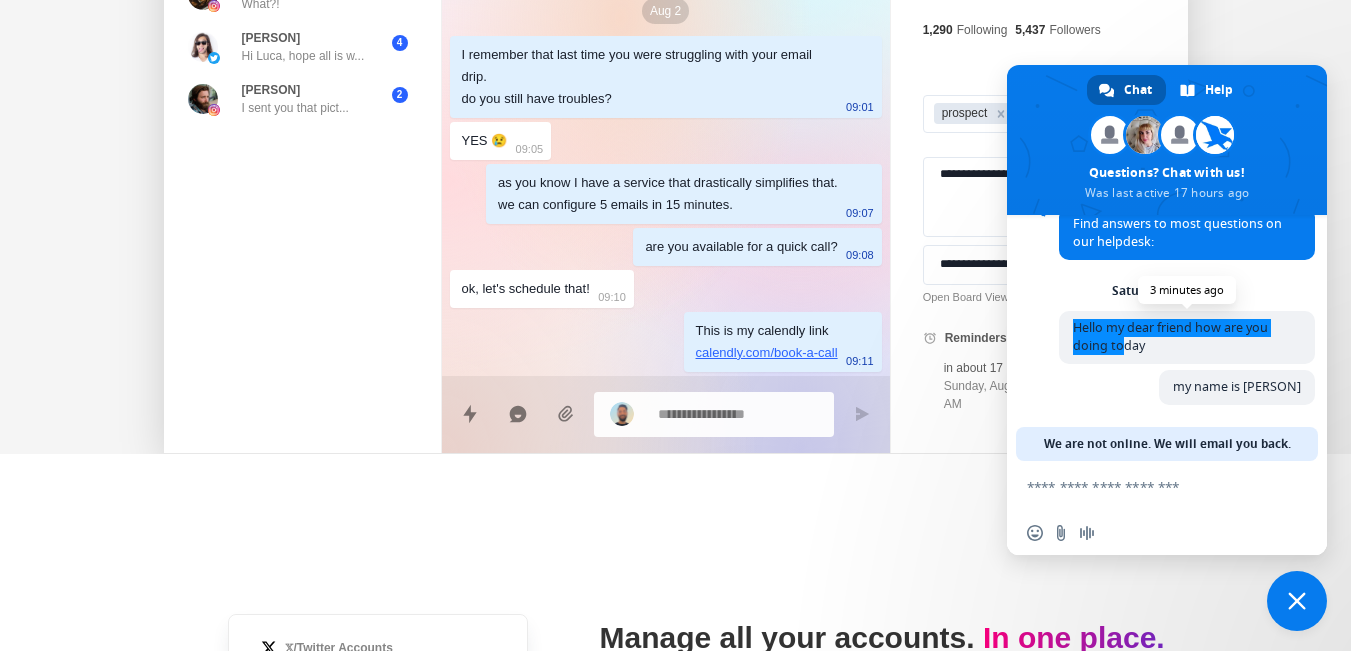 drag, startPoint x: 1076, startPoint y: 325, endPoint x: 1114, endPoint y: 346, distance: 43.416588 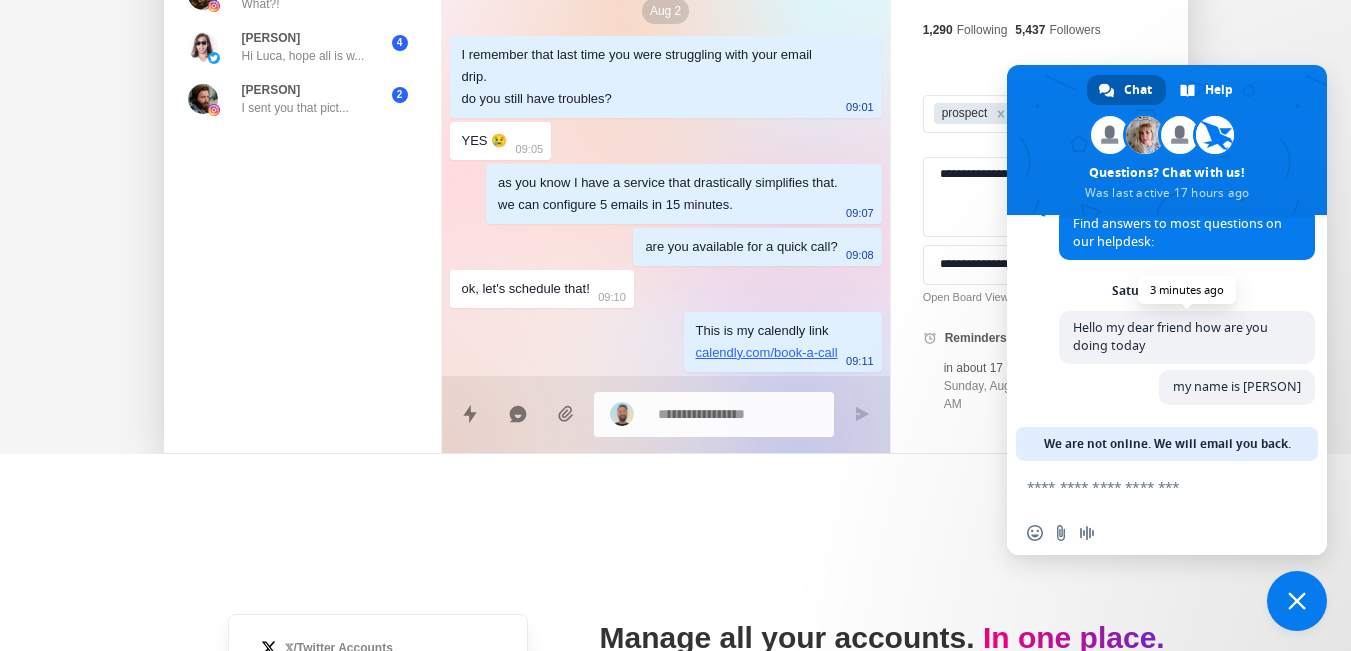 drag, startPoint x: 1075, startPoint y: 323, endPoint x: 1153, endPoint y: 349, distance: 82.219215 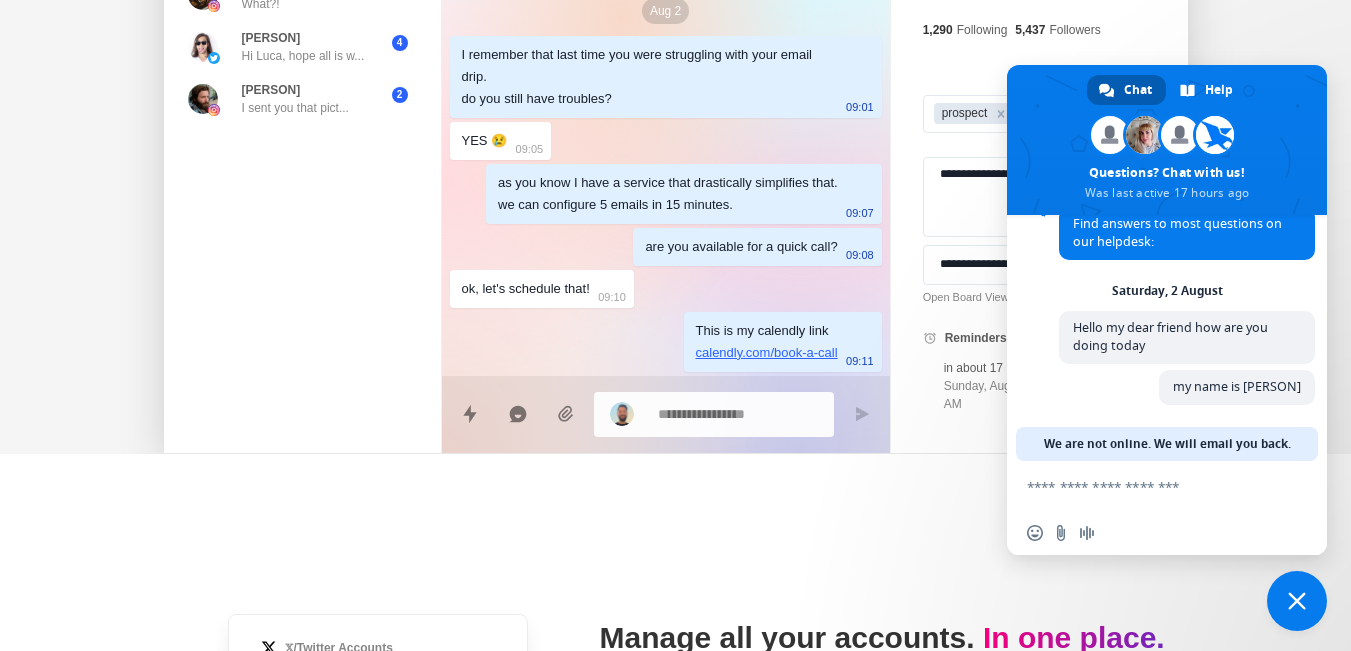 drag, startPoint x: 1308, startPoint y: 600, endPoint x: 1290, endPoint y: 581, distance: 26.172504 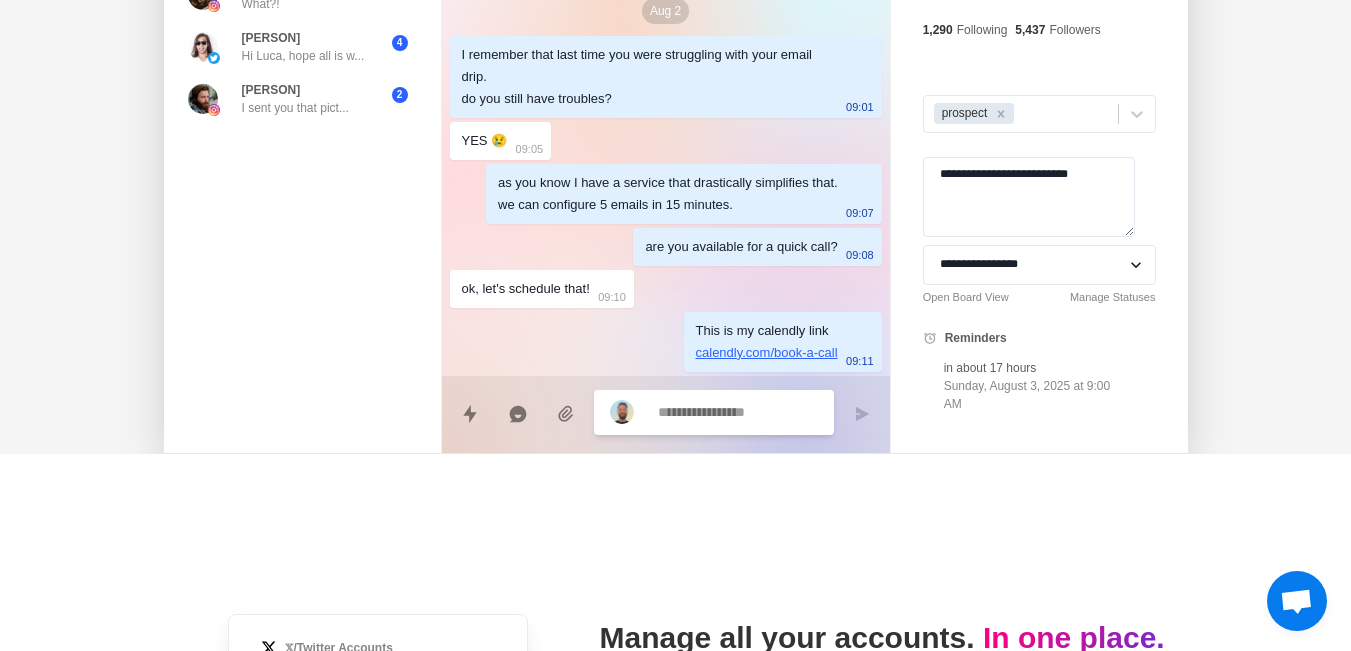 paste on "**********" 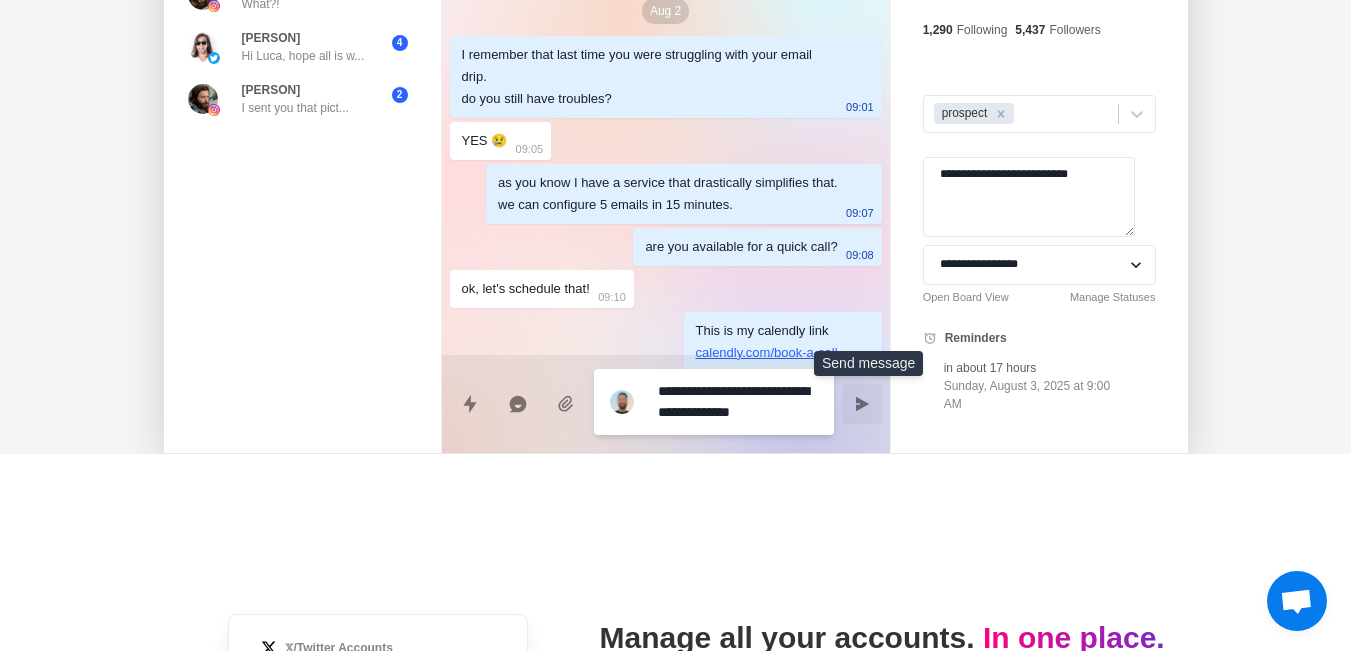type on "**********" 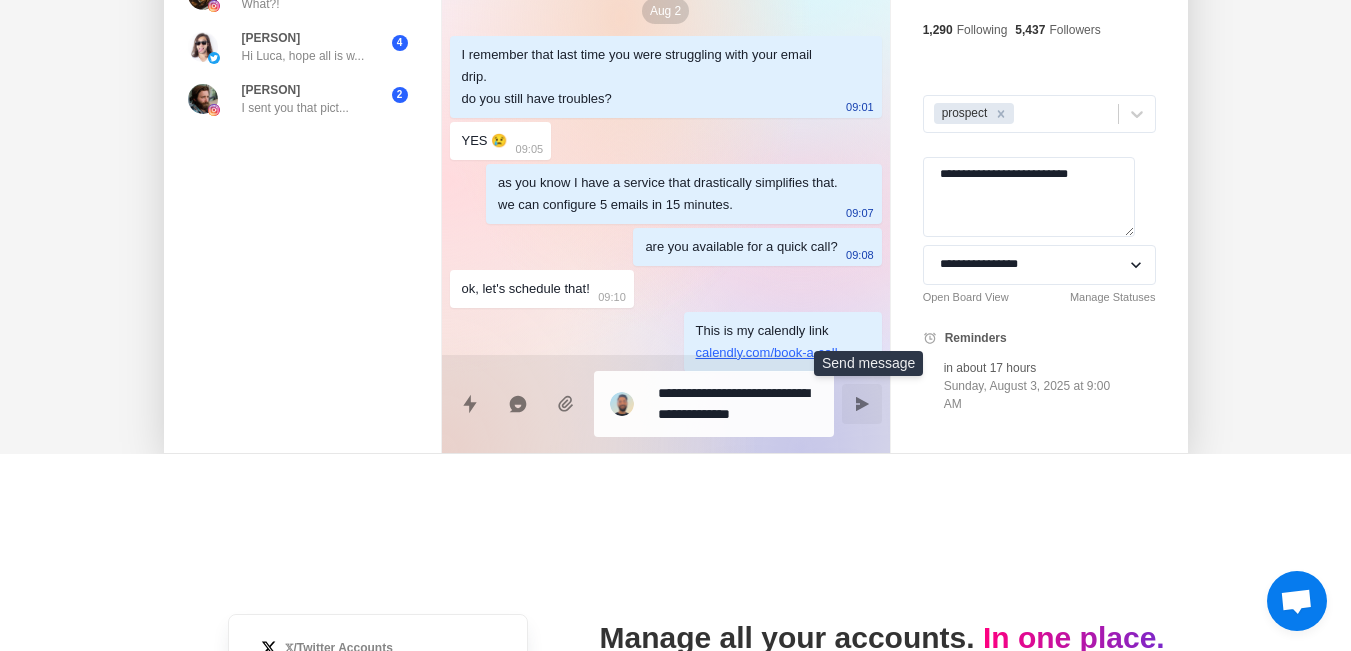 click 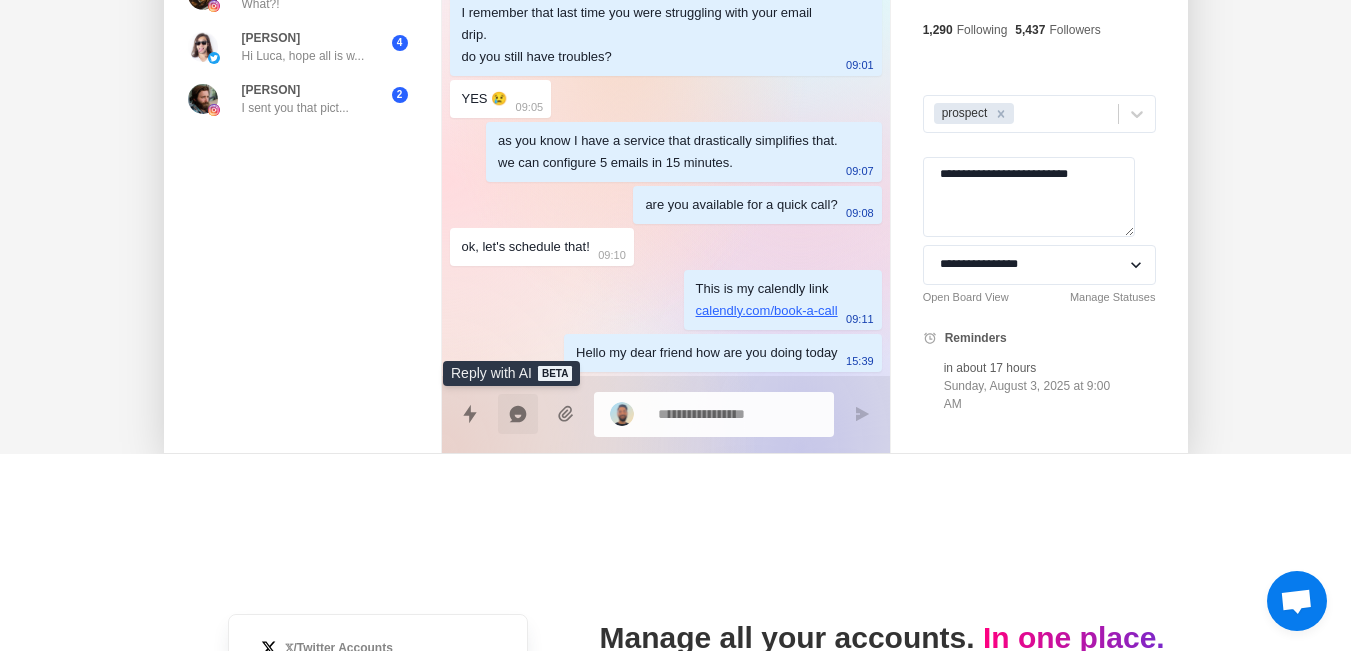 click 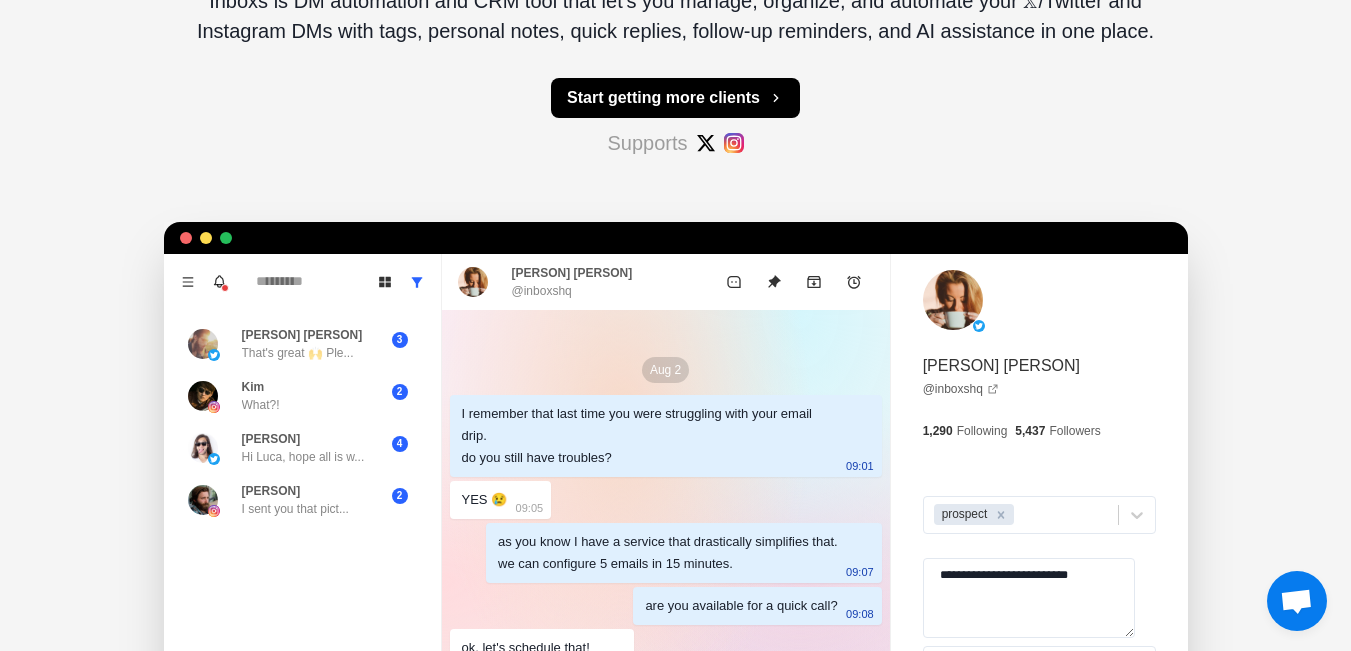 scroll, scrollTop: 400, scrollLeft: 0, axis: vertical 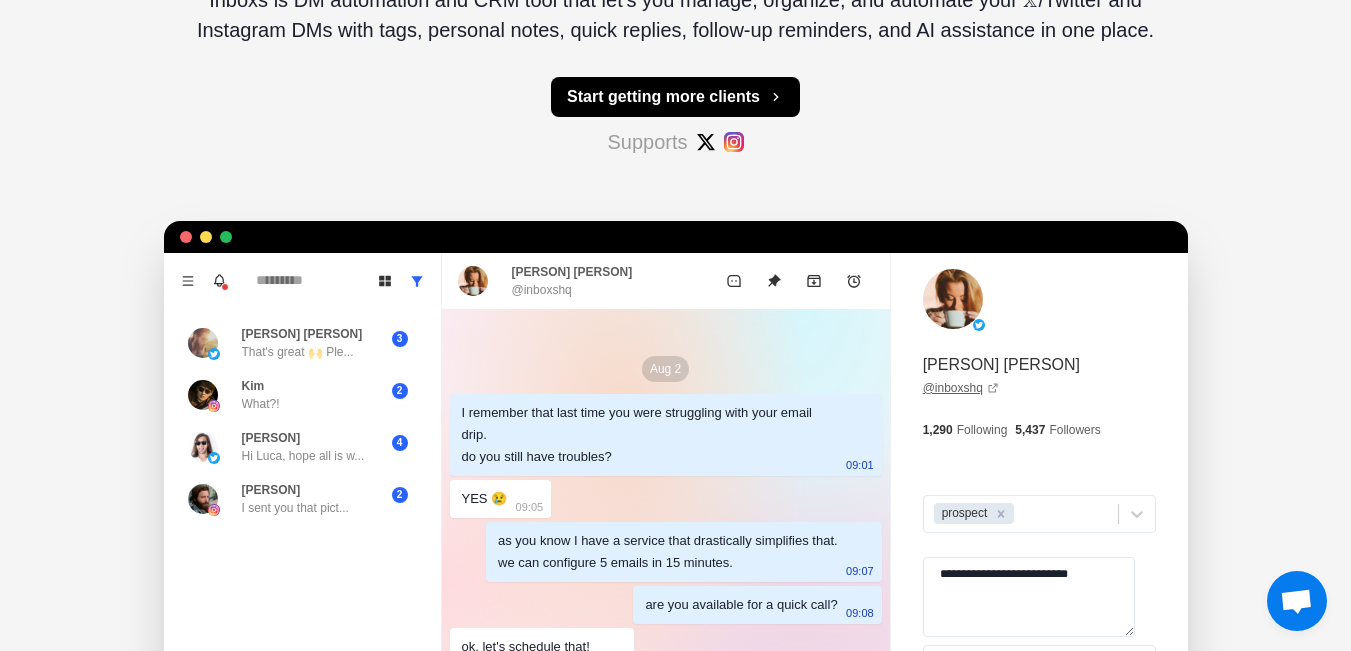 click on "@example" at bounding box center [961, 388] 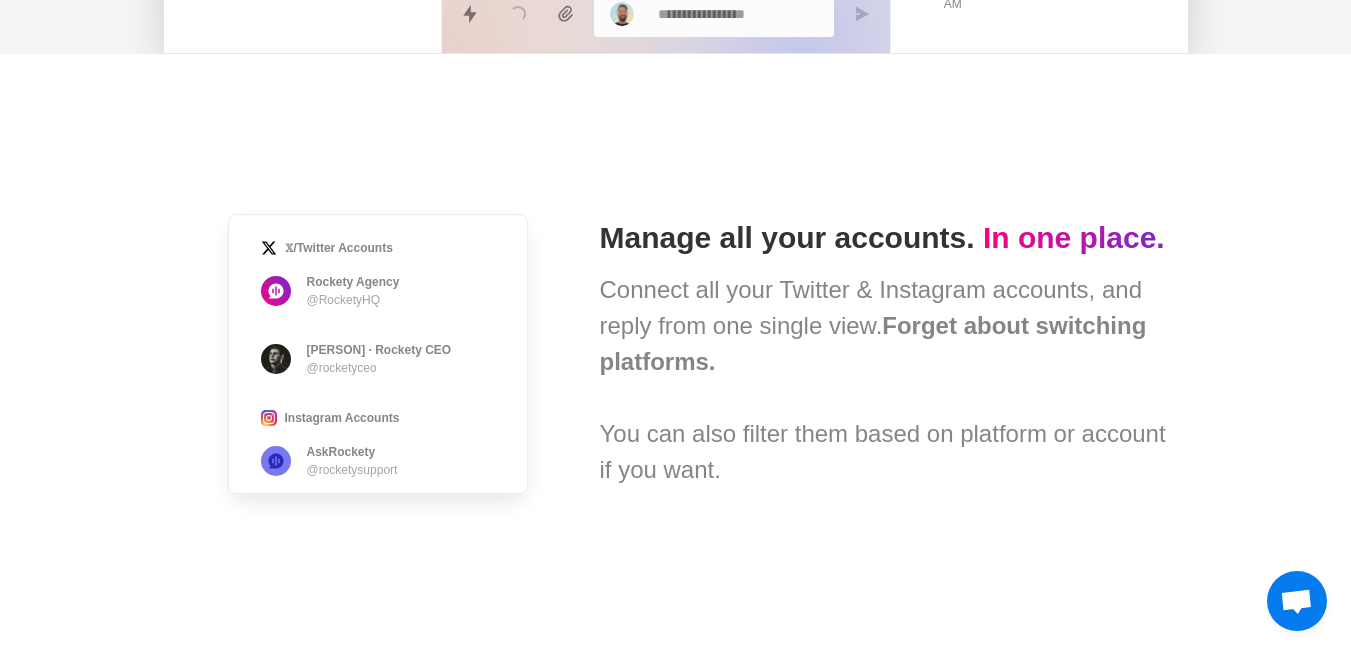 scroll, scrollTop: 800, scrollLeft: 0, axis: vertical 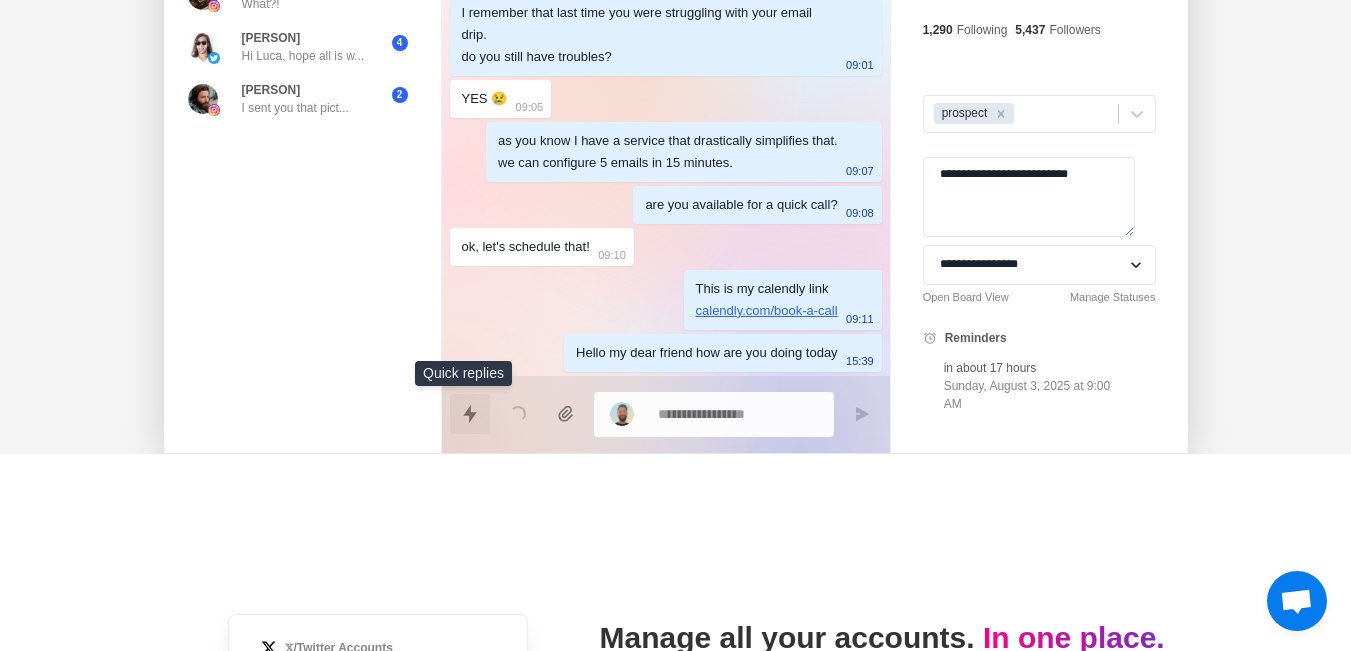 click 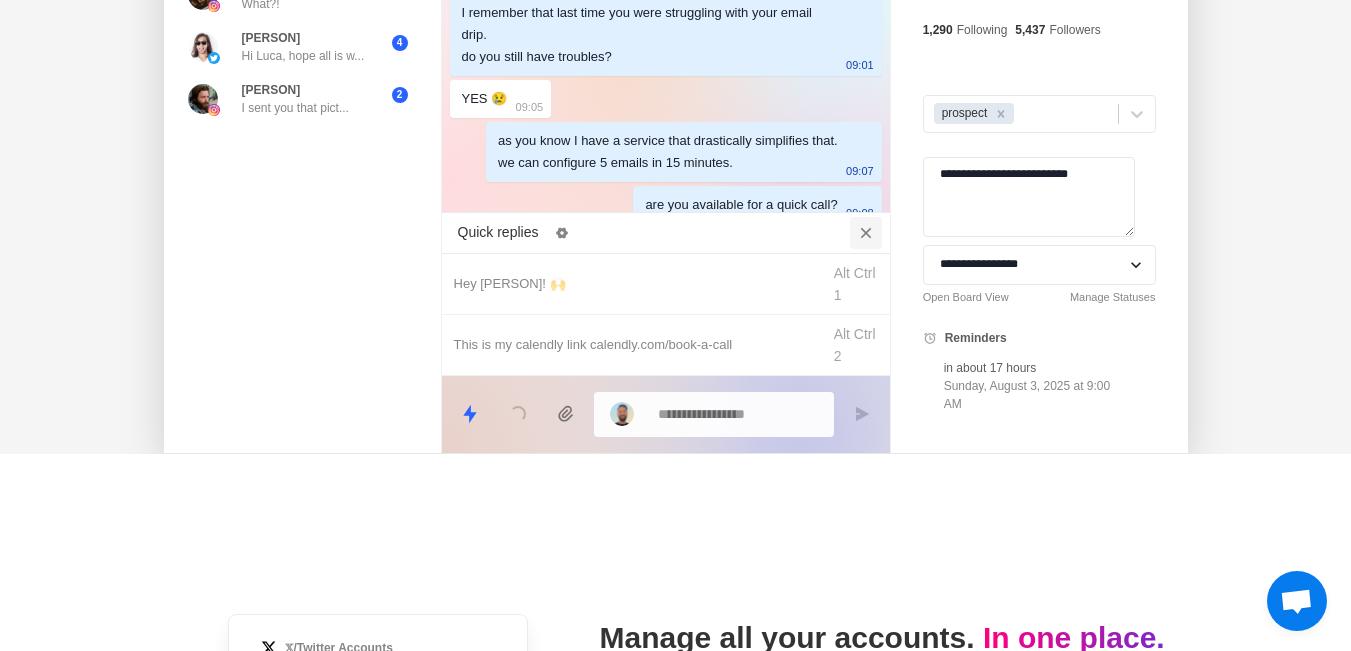 click 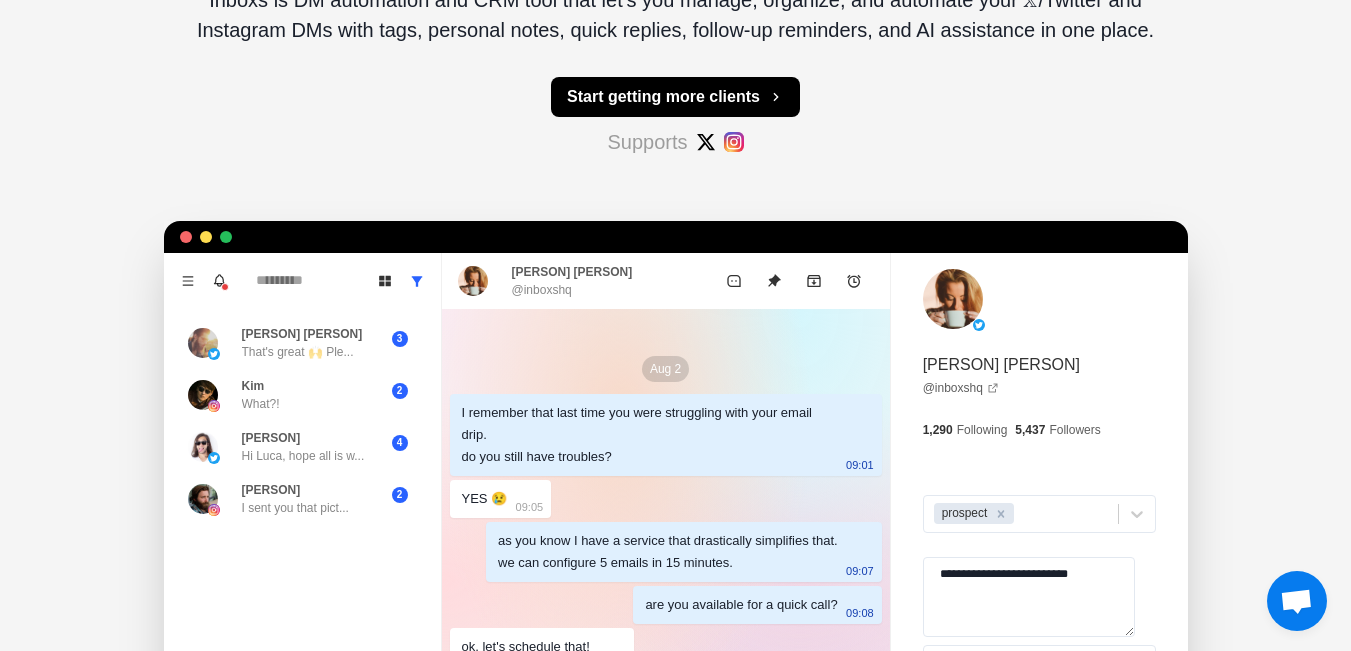 scroll, scrollTop: 0, scrollLeft: 0, axis: both 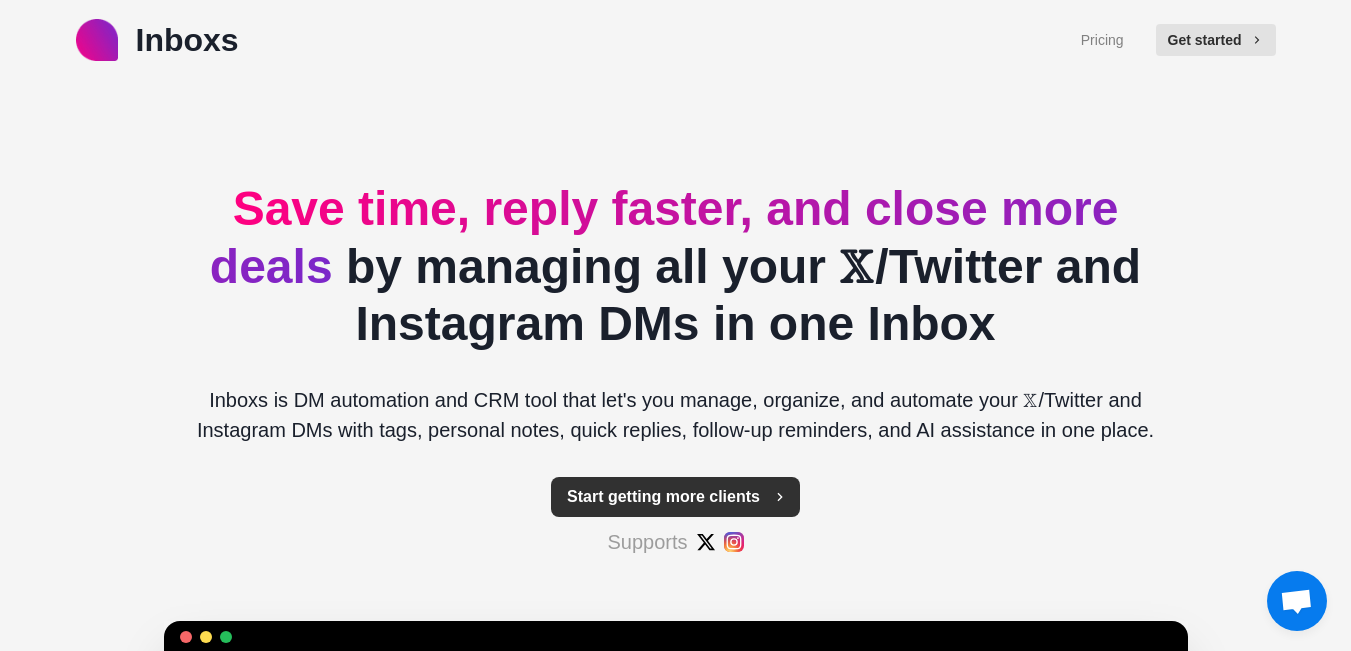 click on "Start getting more clients" at bounding box center [675, 497] 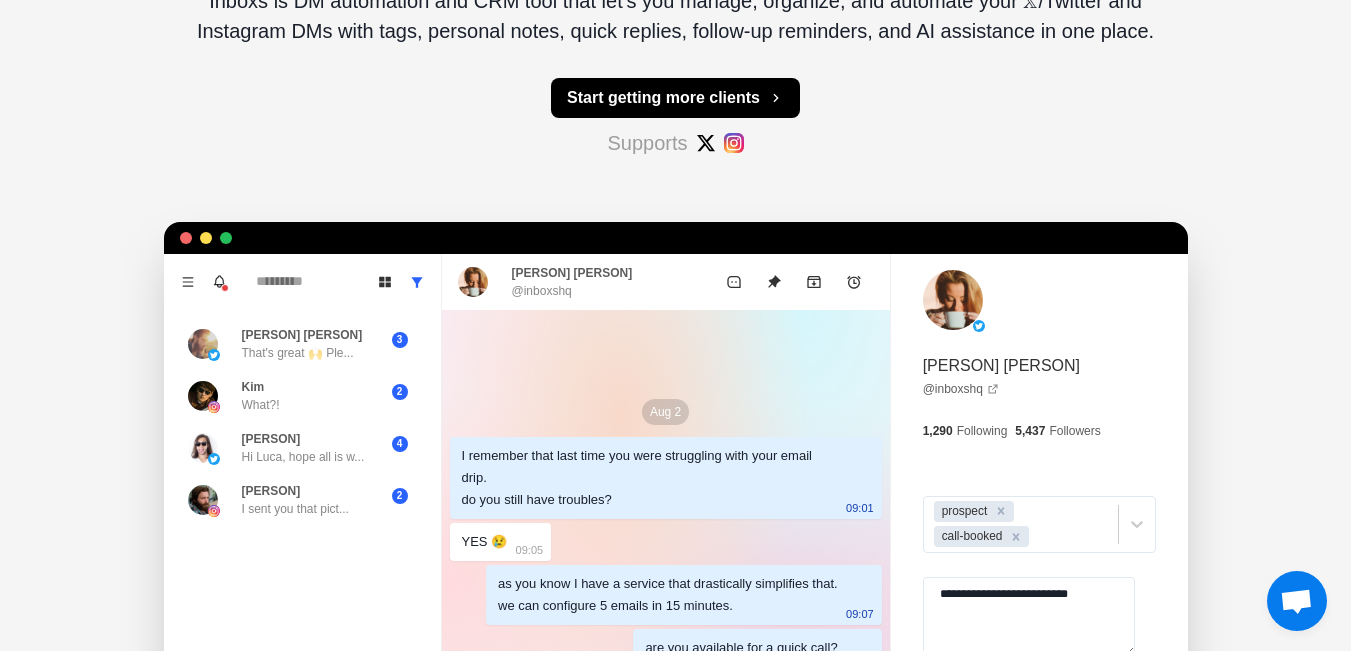 scroll, scrollTop: 400, scrollLeft: 0, axis: vertical 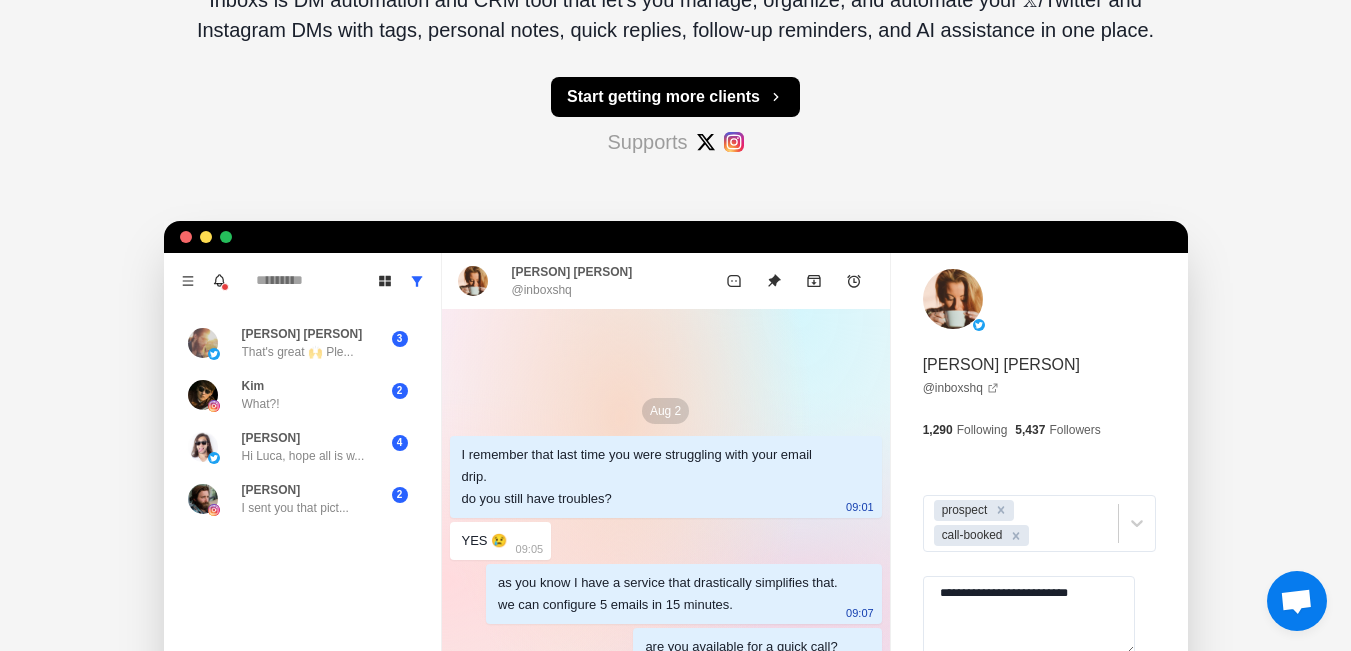 click at bounding box center (734, 142) 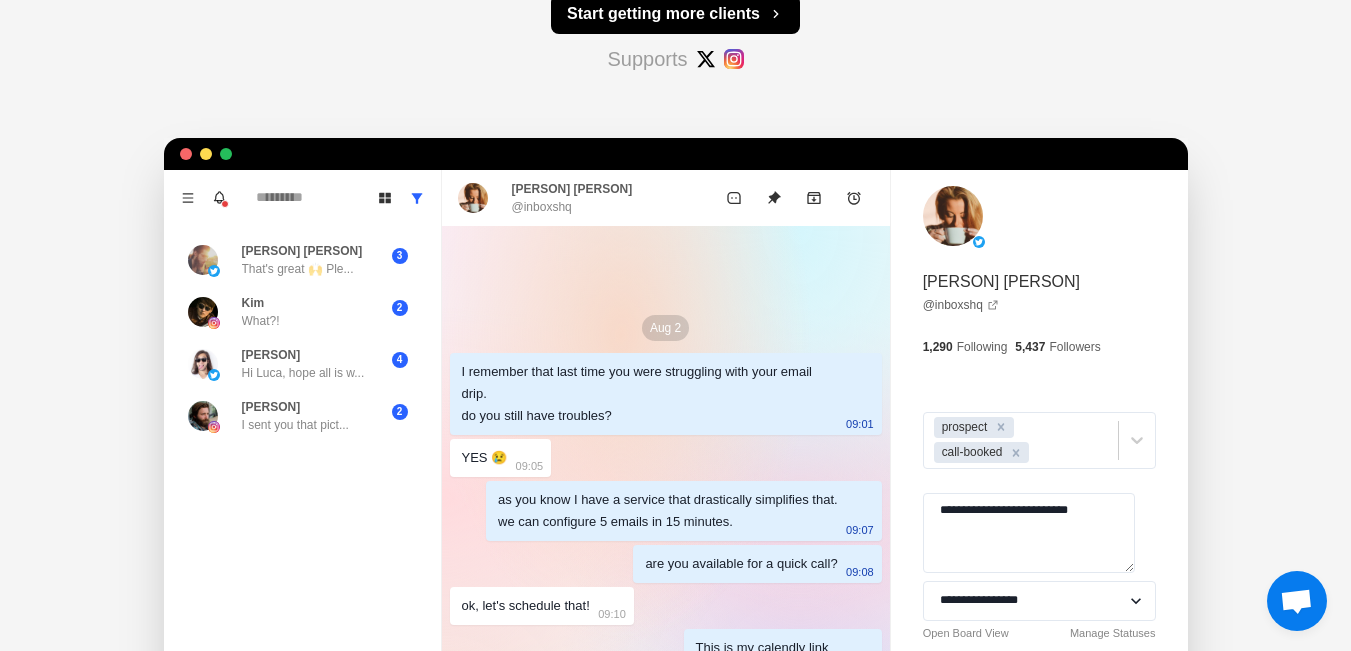 scroll, scrollTop: 400, scrollLeft: 0, axis: vertical 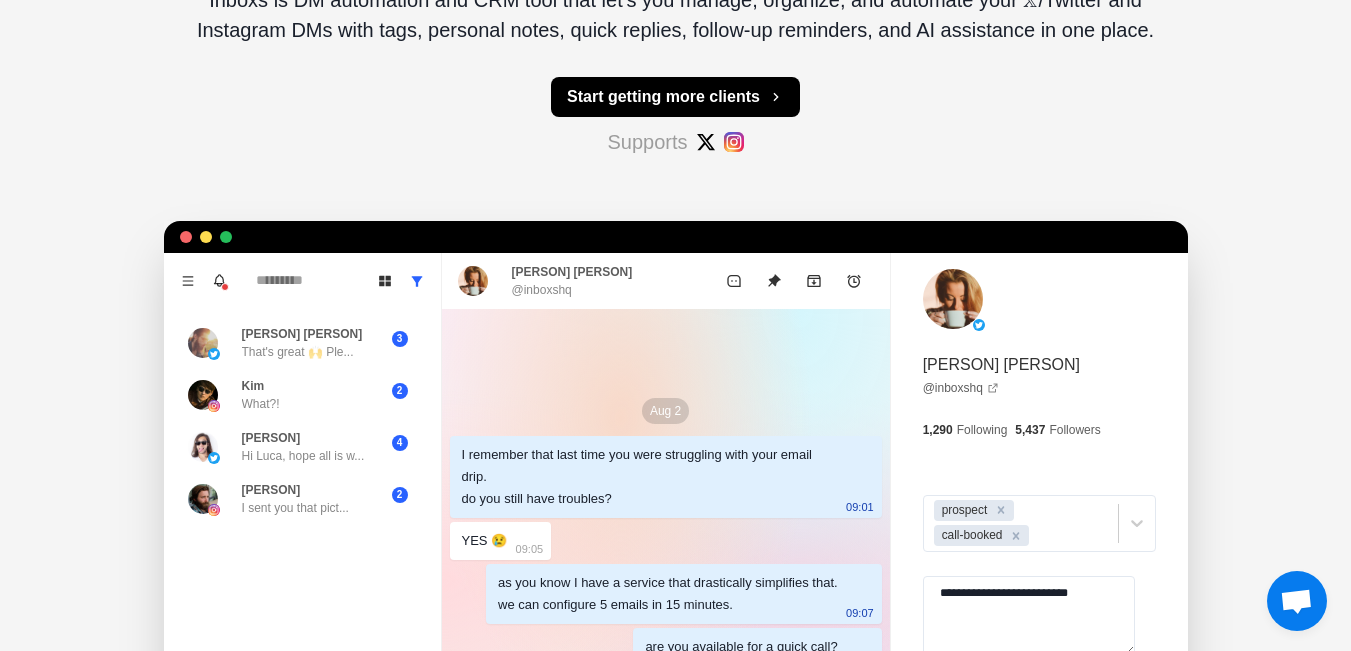 click at bounding box center [734, 142] 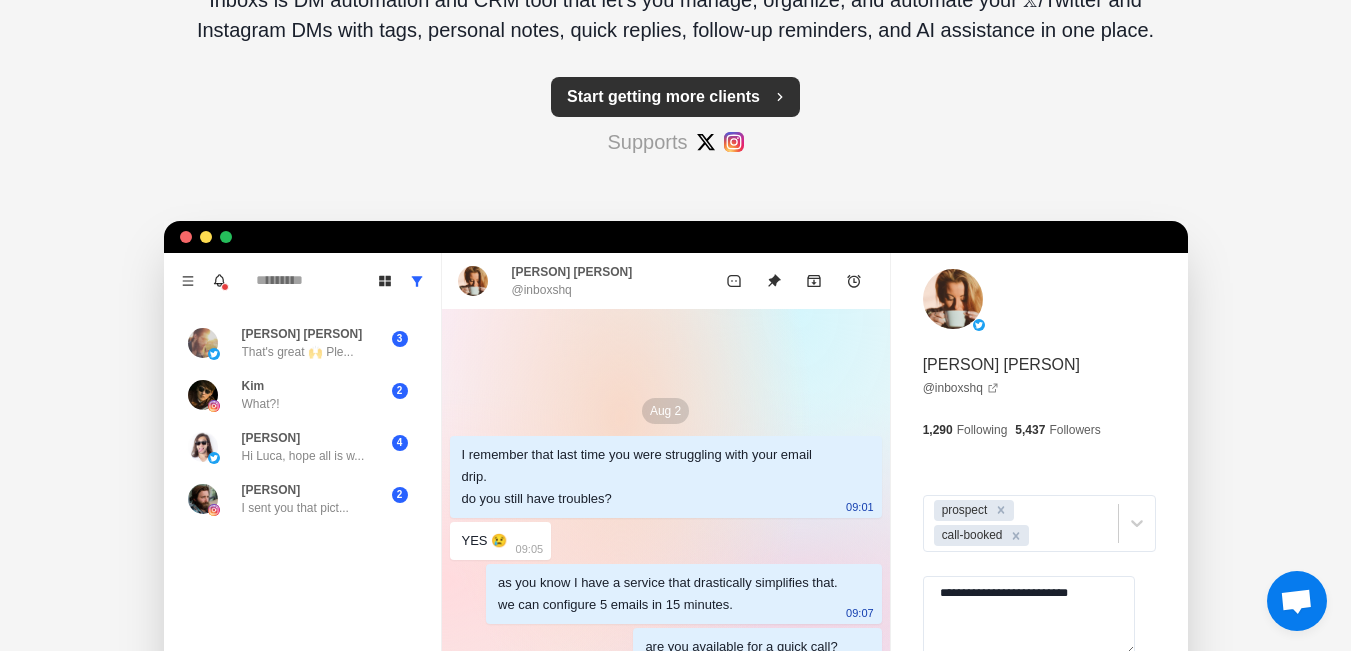 click 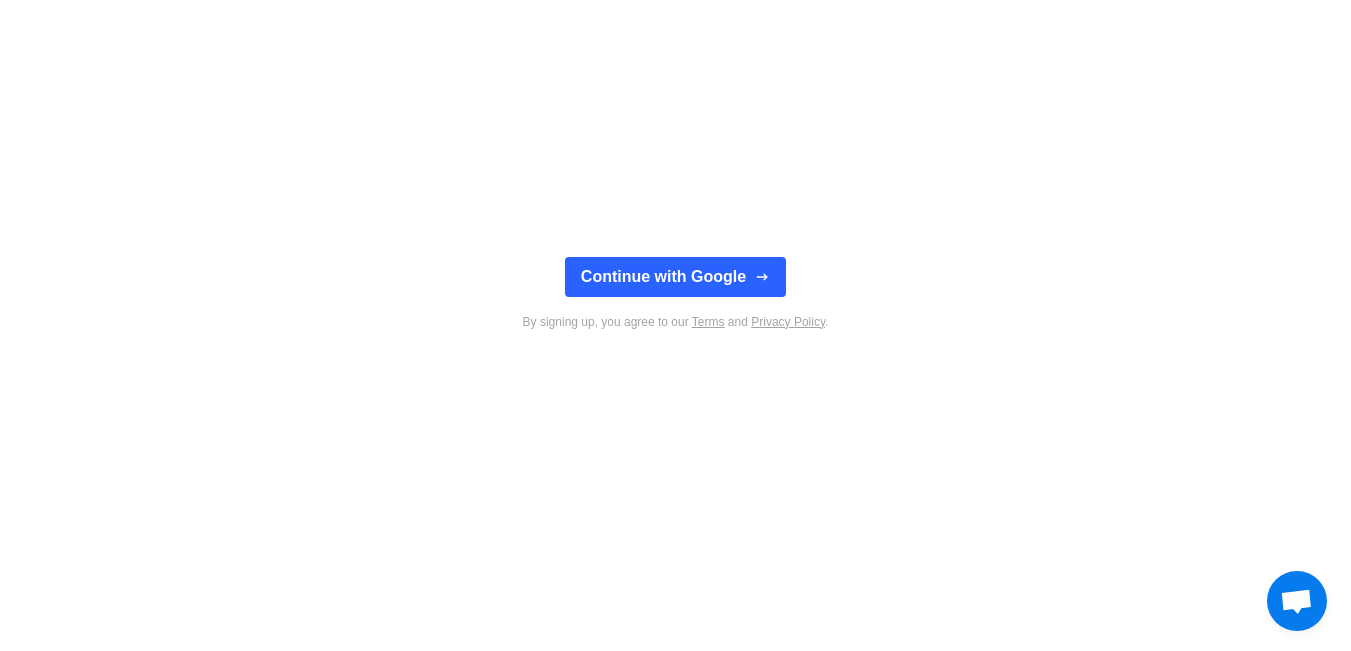 scroll, scrollTop: 0, scrollLeft: 0, axis: both 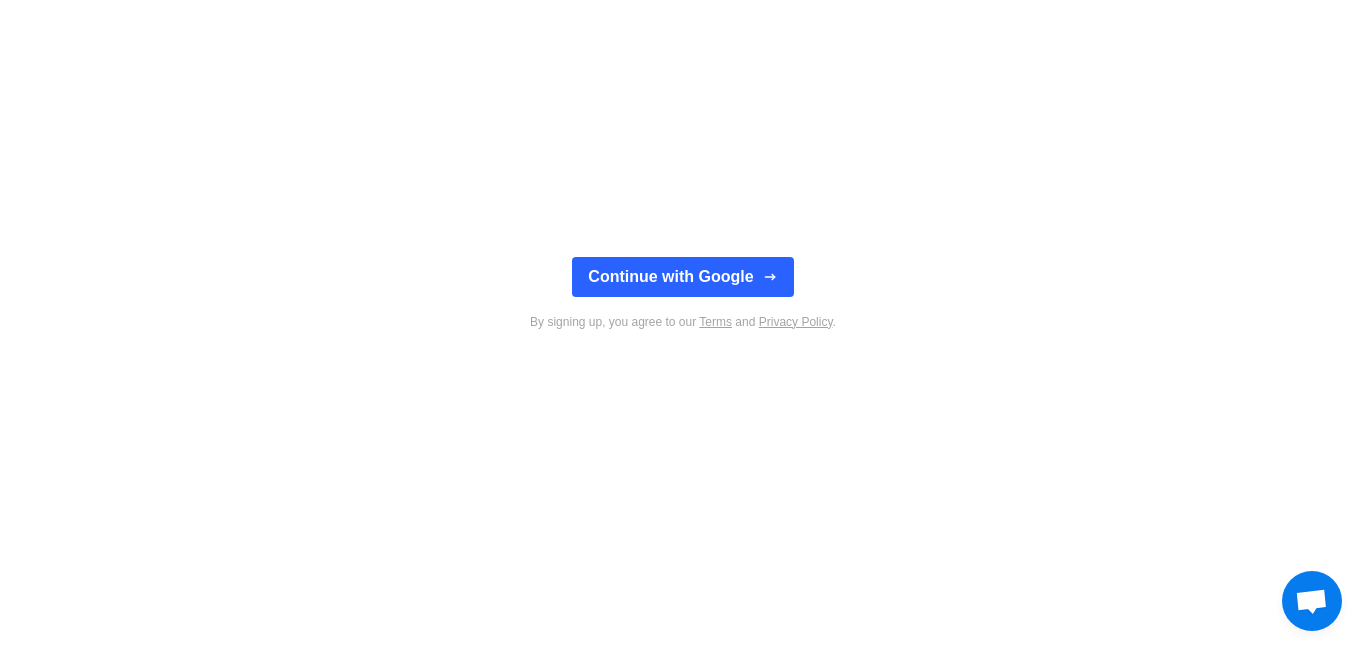 click at bounding box center [1311, 603] 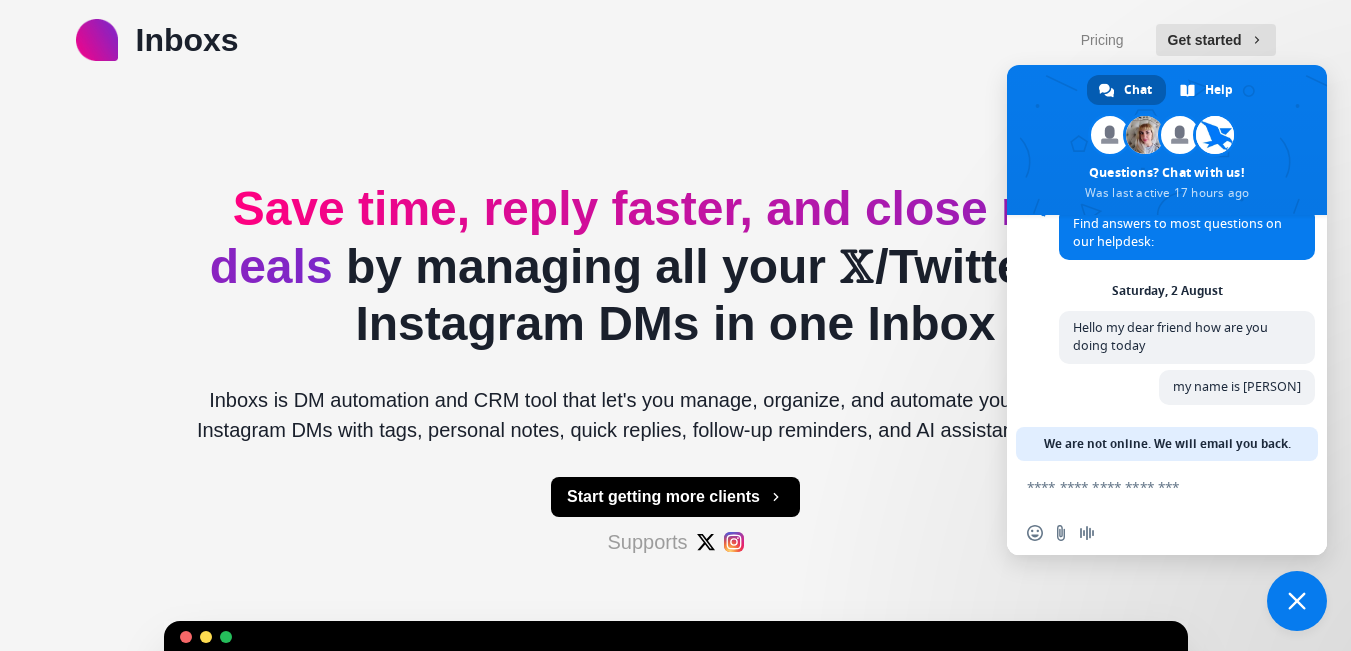 click at bounding box center [1297, 601] 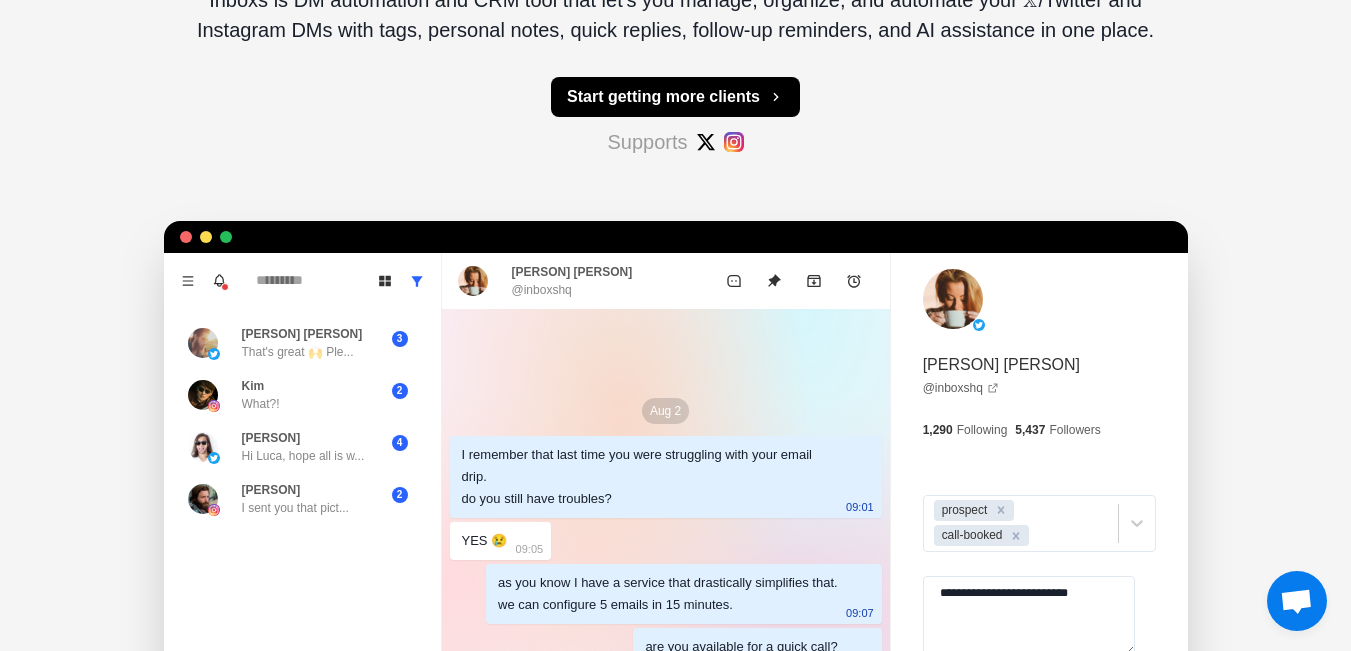 scroll, scrollTop: 800, scrollLeft: 0, axis: vertical 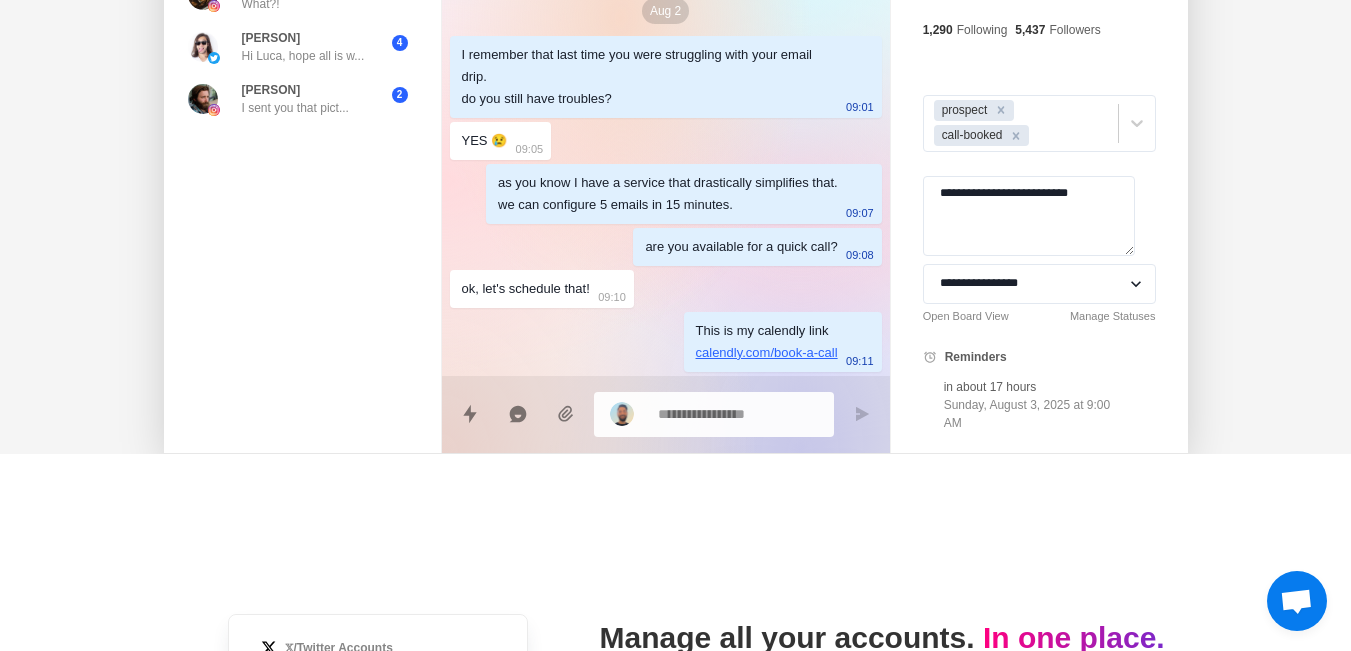 click at bounding box center [1297, 601] 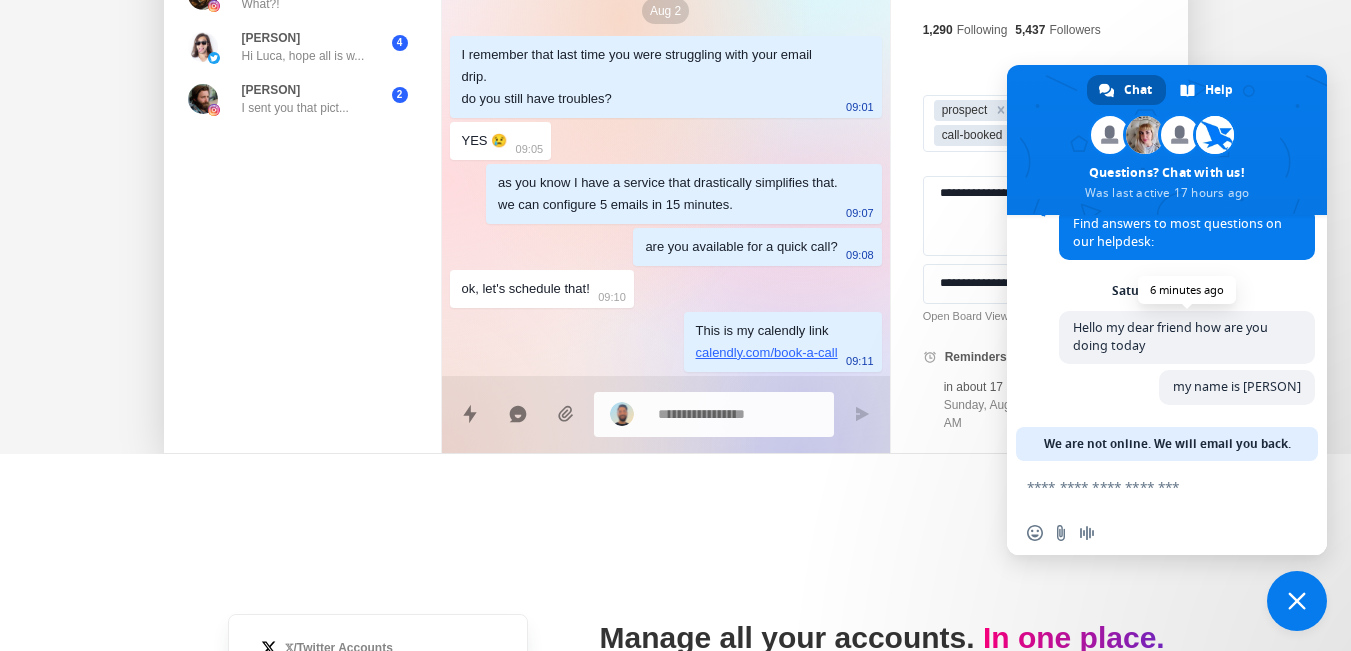 drag, startPoint x: 1075, startPoint y: 326, endPoint x: 1149, endPoint y: 346, distance: 76.655075 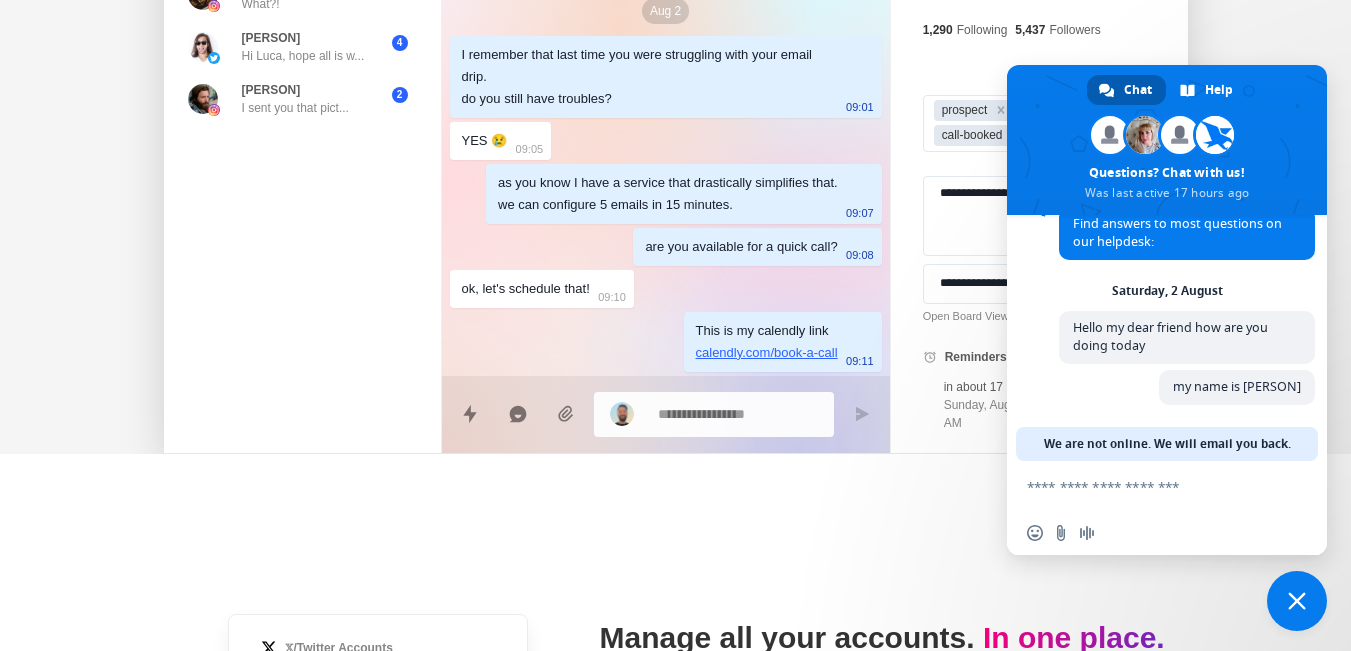 click at bounding box center [1297, 601] 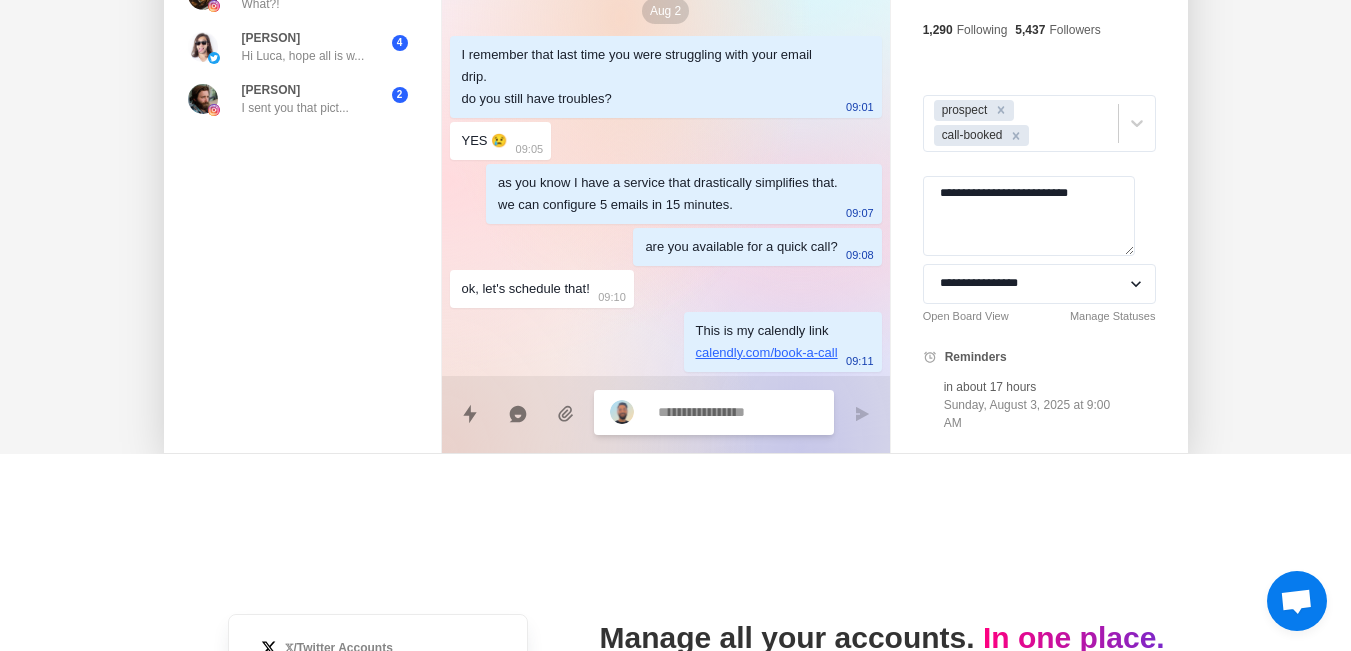 paste on "**********" 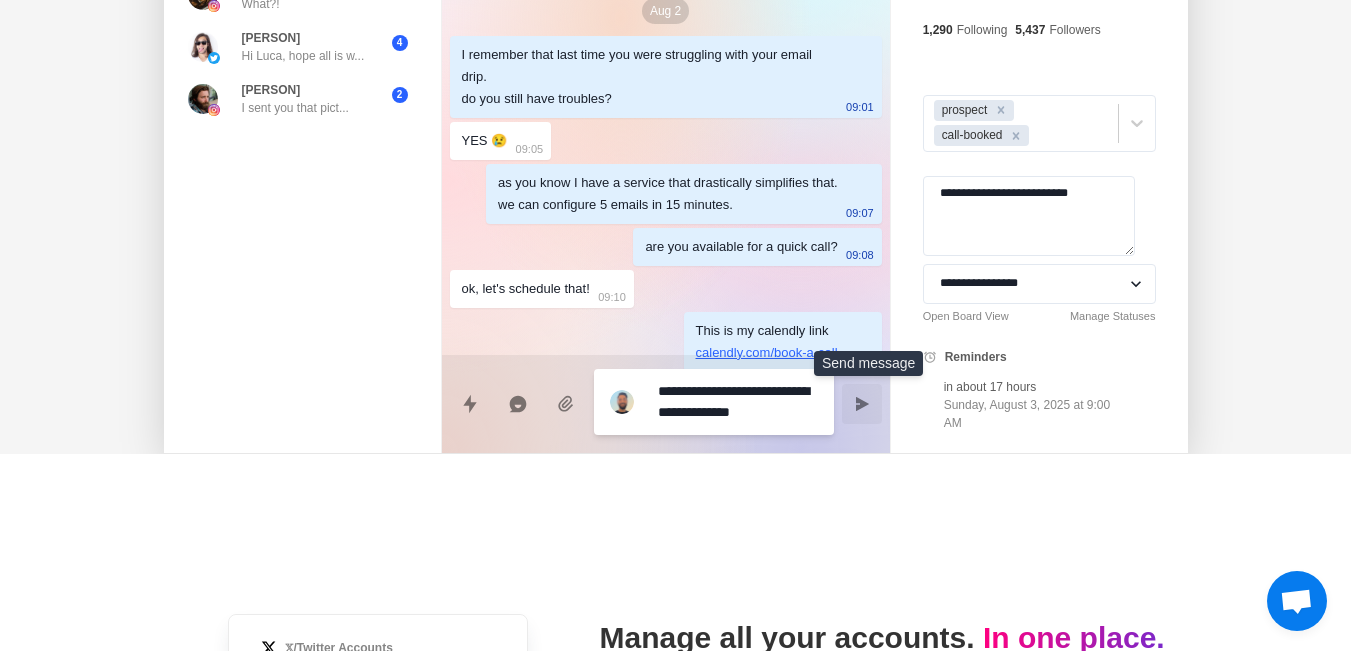 type on "**********" 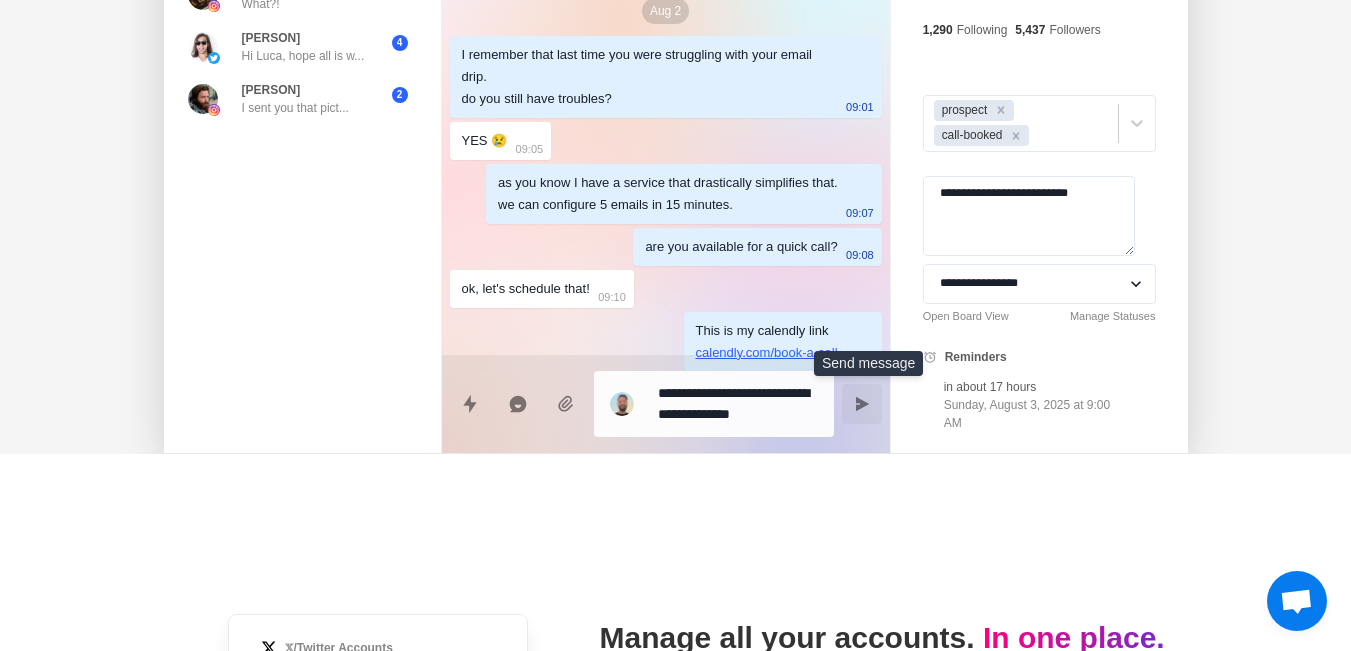 click 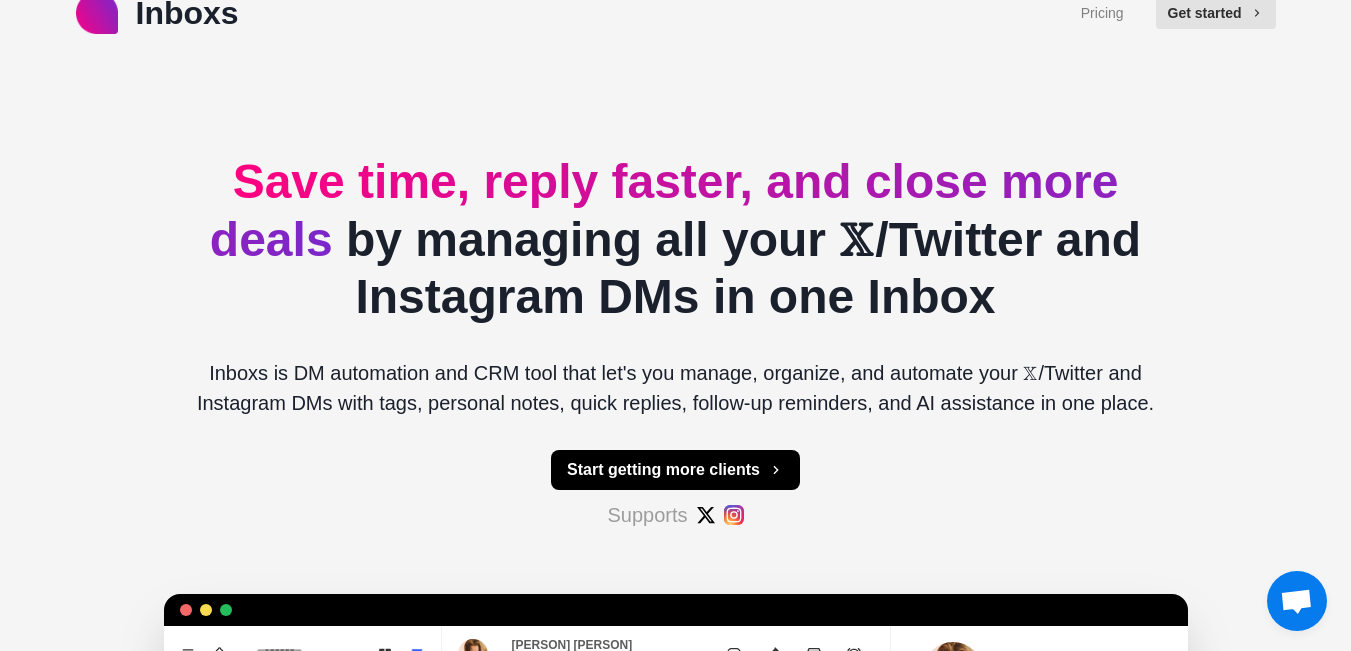 scroll, scrollTop: 0, scrollLeft: 0, axis: both 